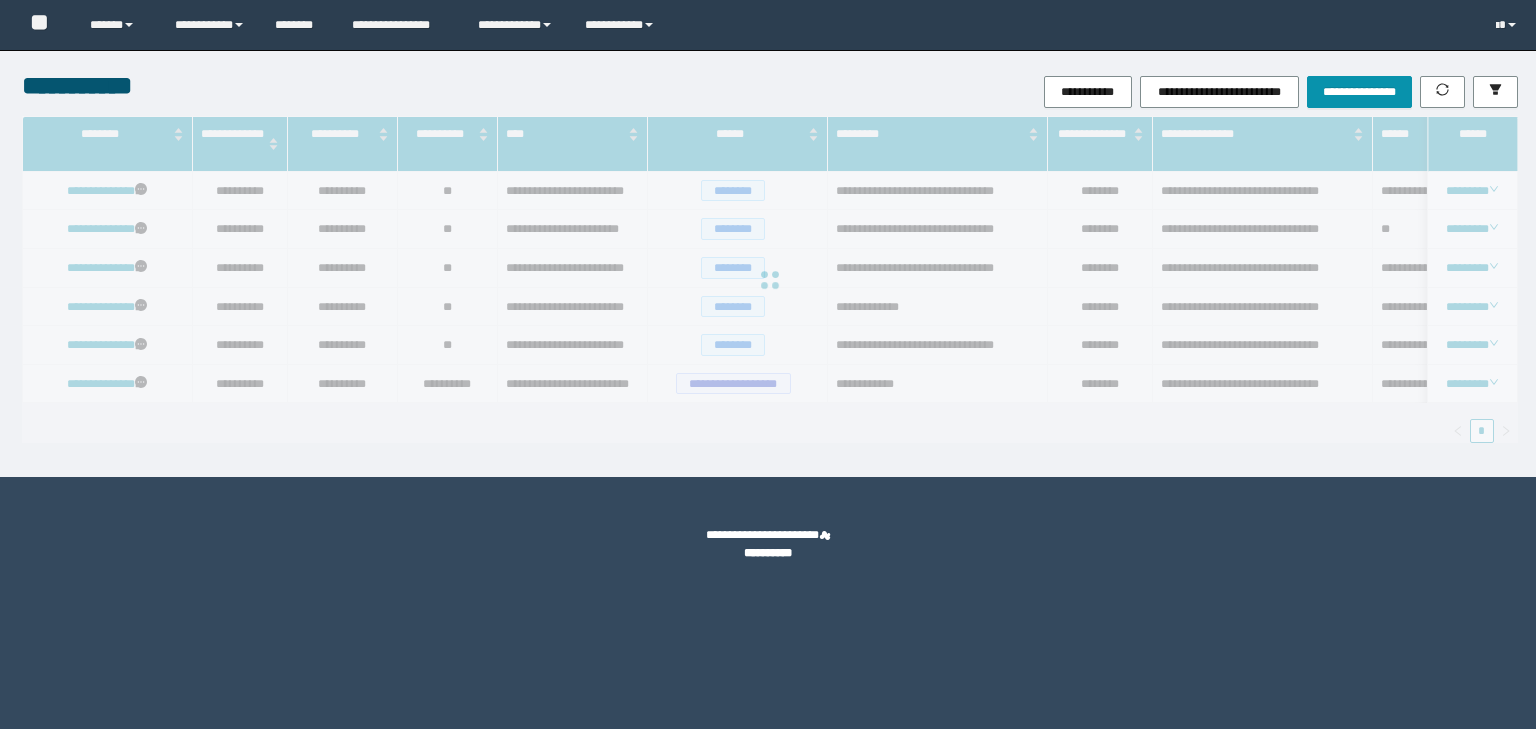 scroll, scrollTop: 0, scrollLeft: 0, axis: both 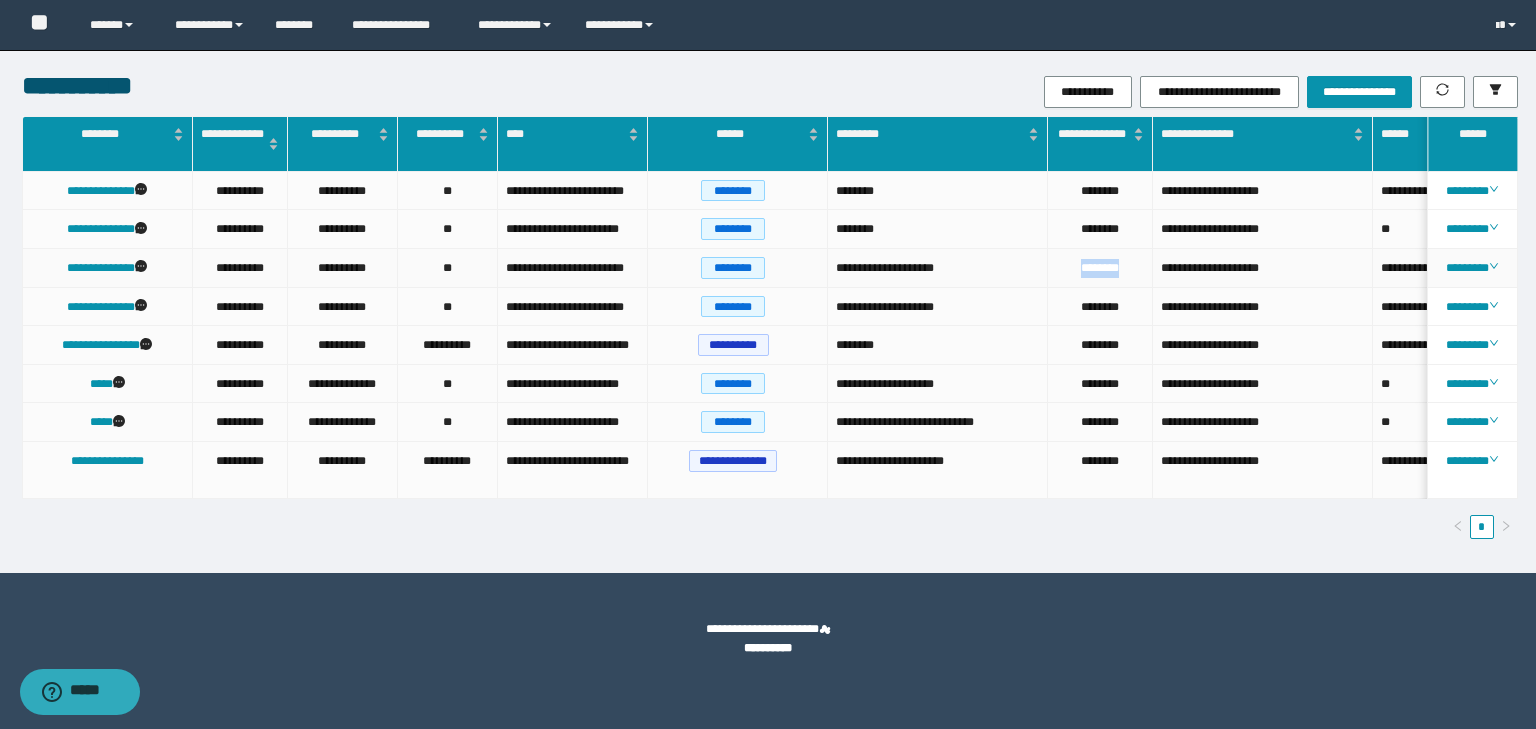 drag, startPoint x: 1132, startPoint y: 272, endPoint x: 1033, endPoint y: 267, distance: 99.12618 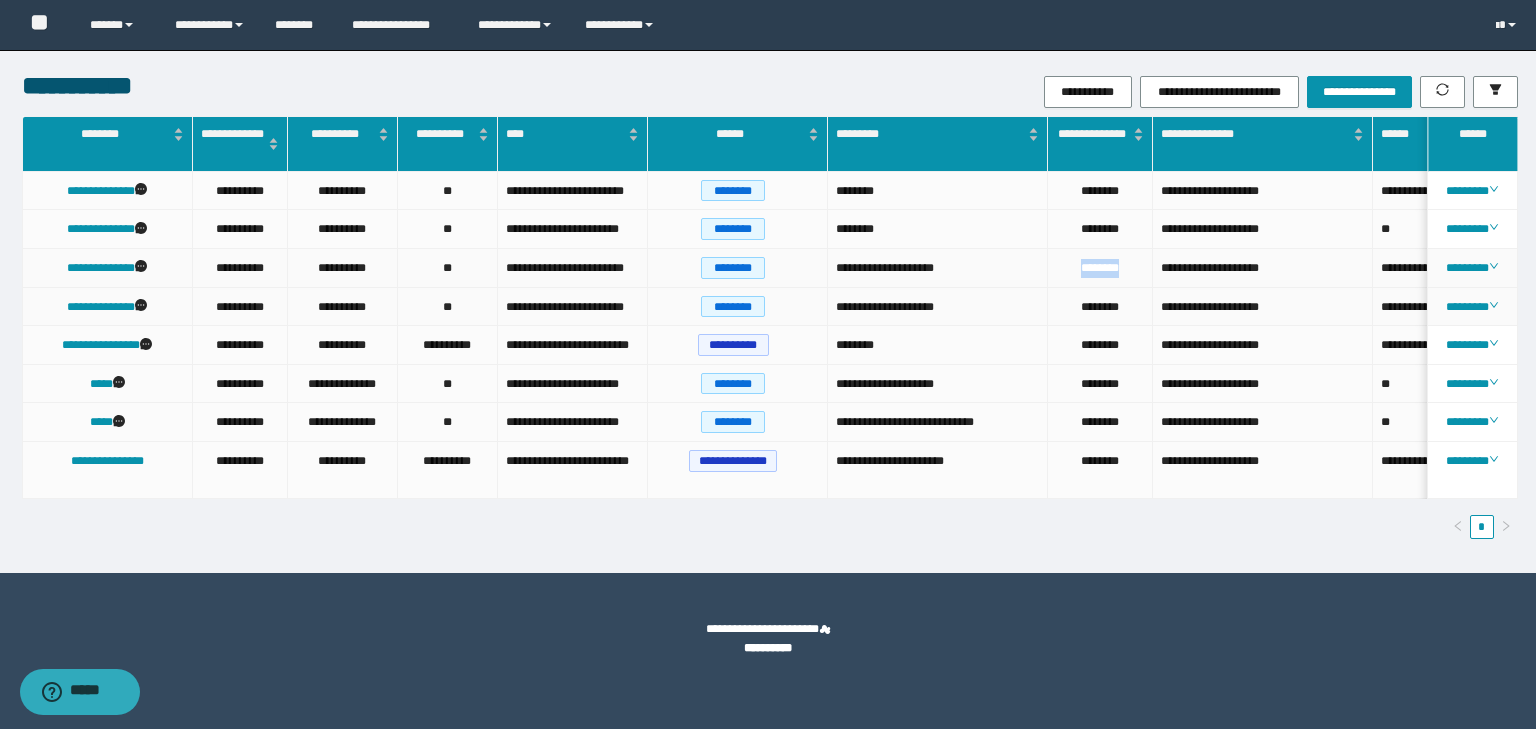 copy on "********" 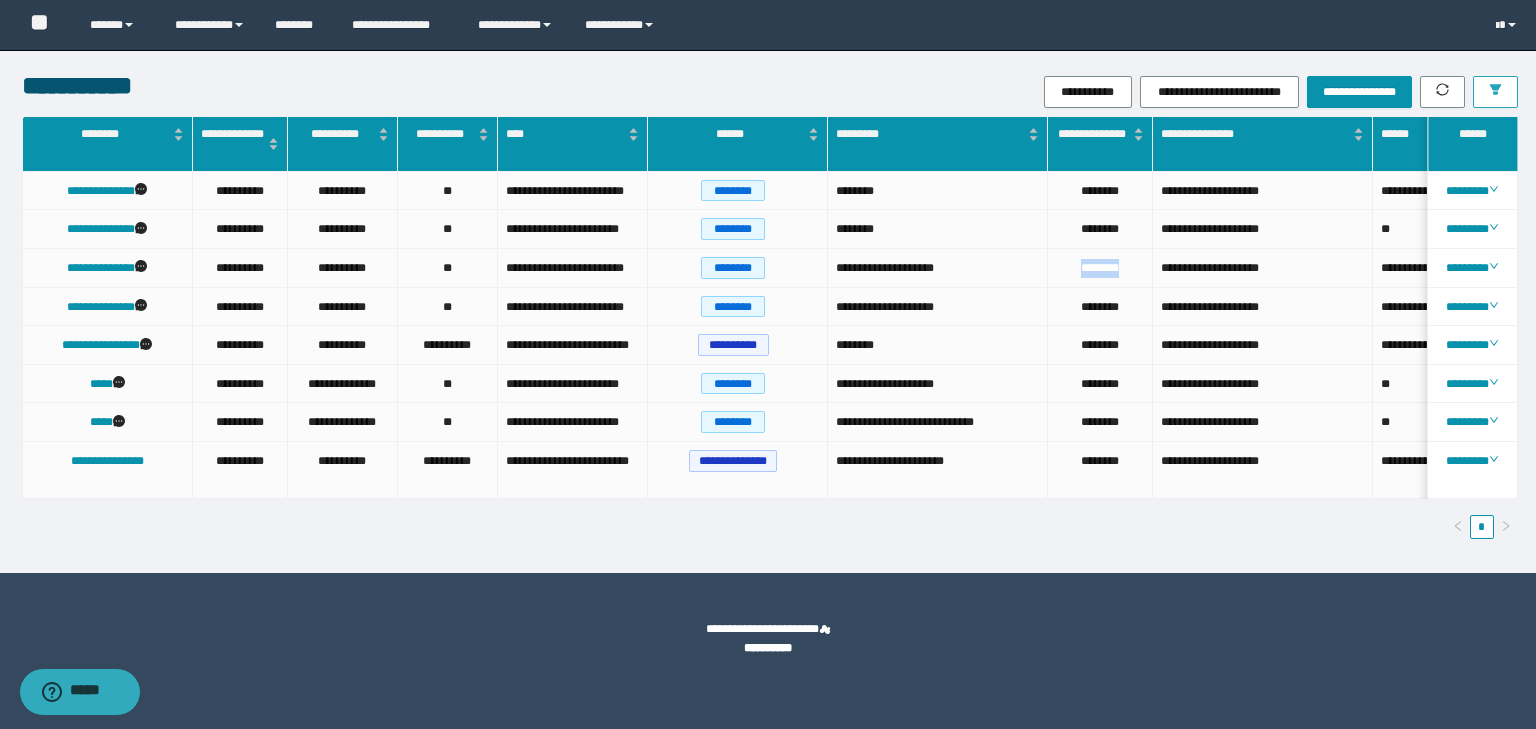 click at bounding box center (1495, 91) 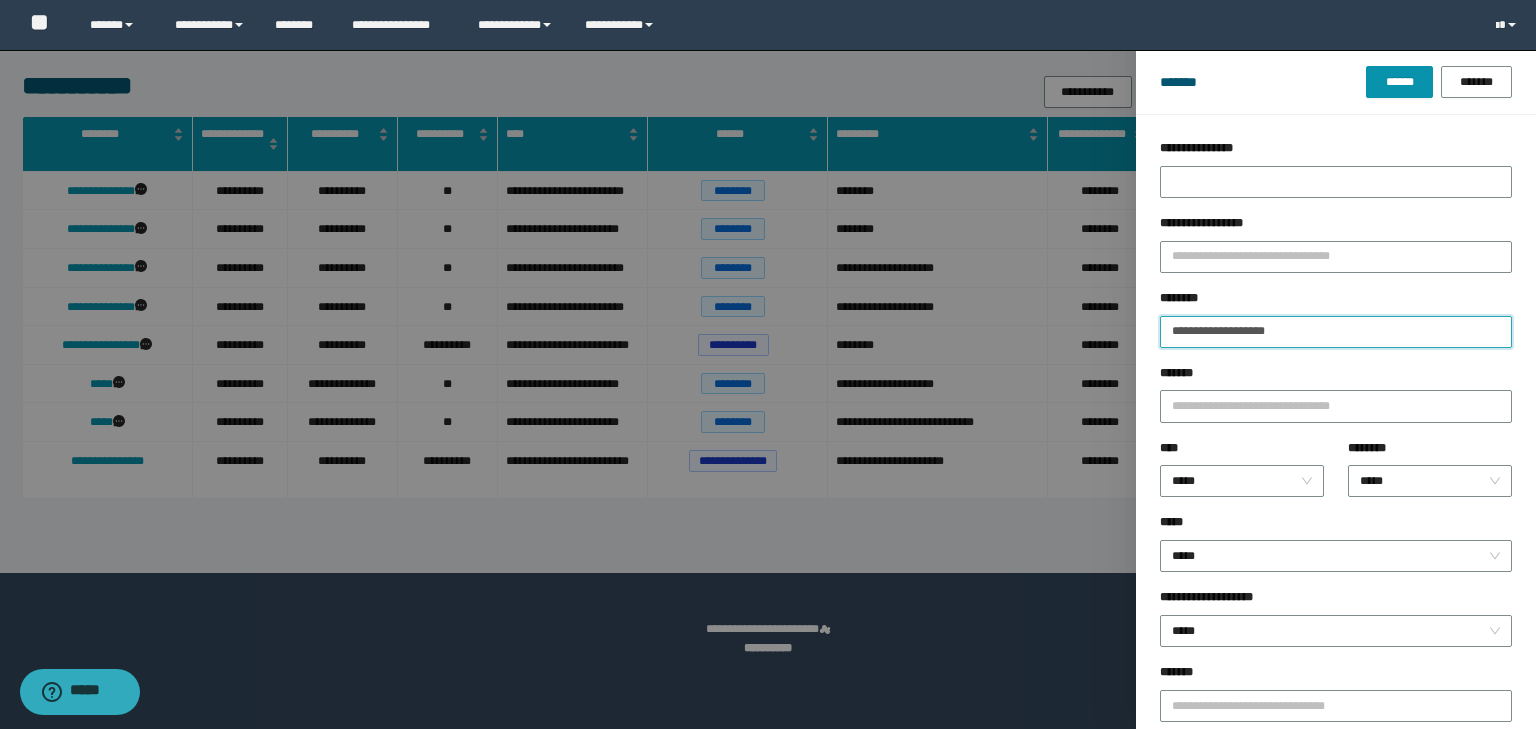 drag, startPoint x: 1316, startPoint y: 331, endPoint x: 1081, endPoint y: 331, distance: 235 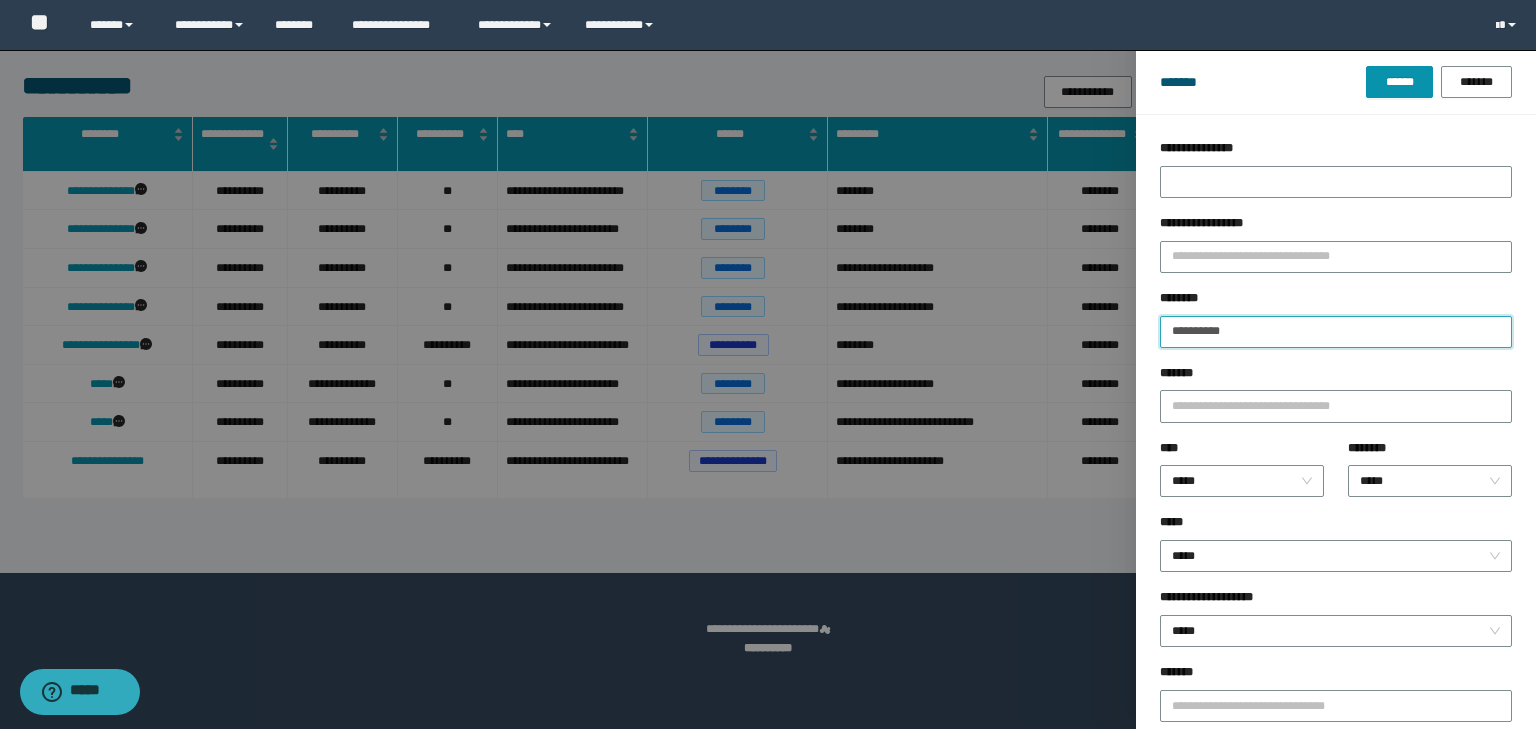 click on "******" at bounding box center (1399, 82) 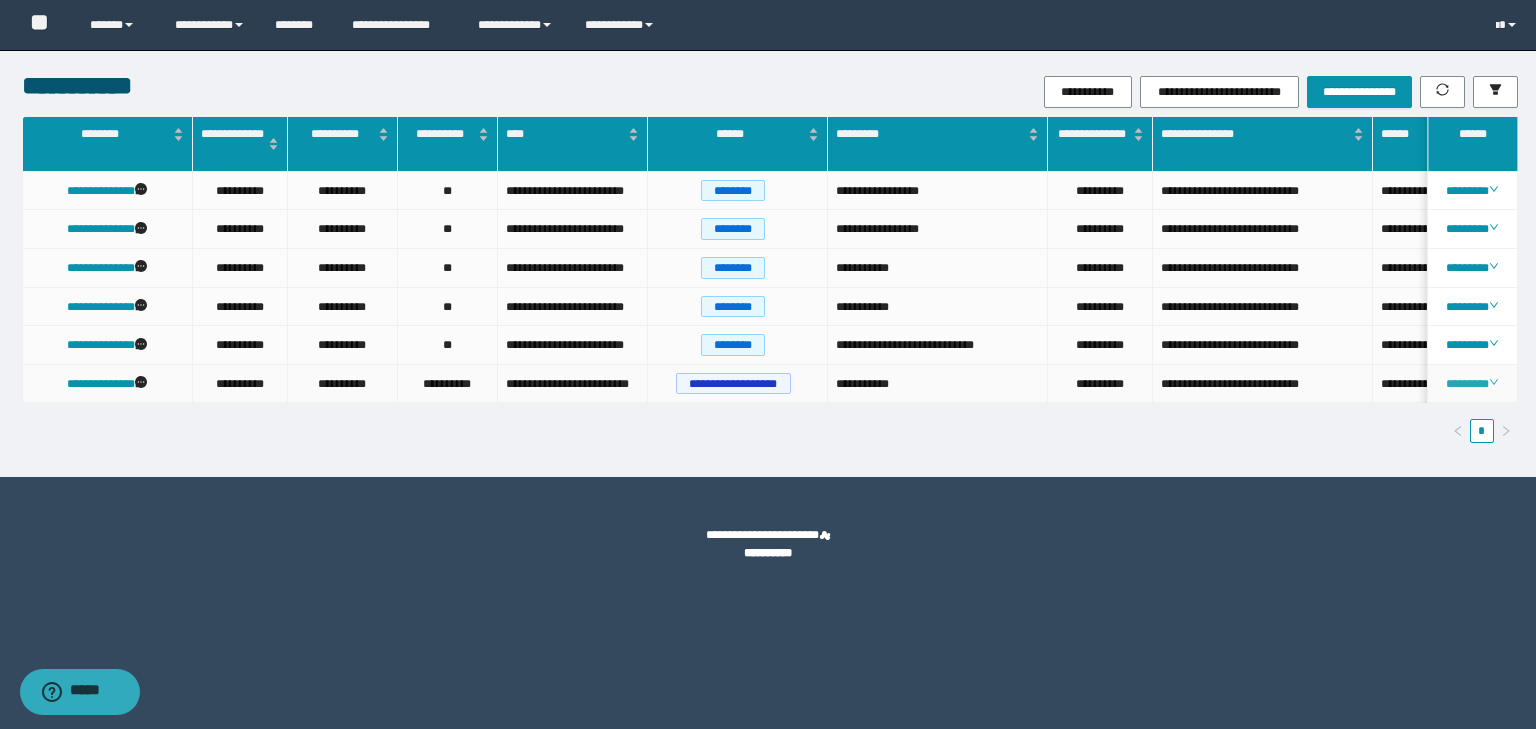 click on "********" at bounding box center (1472, 384) 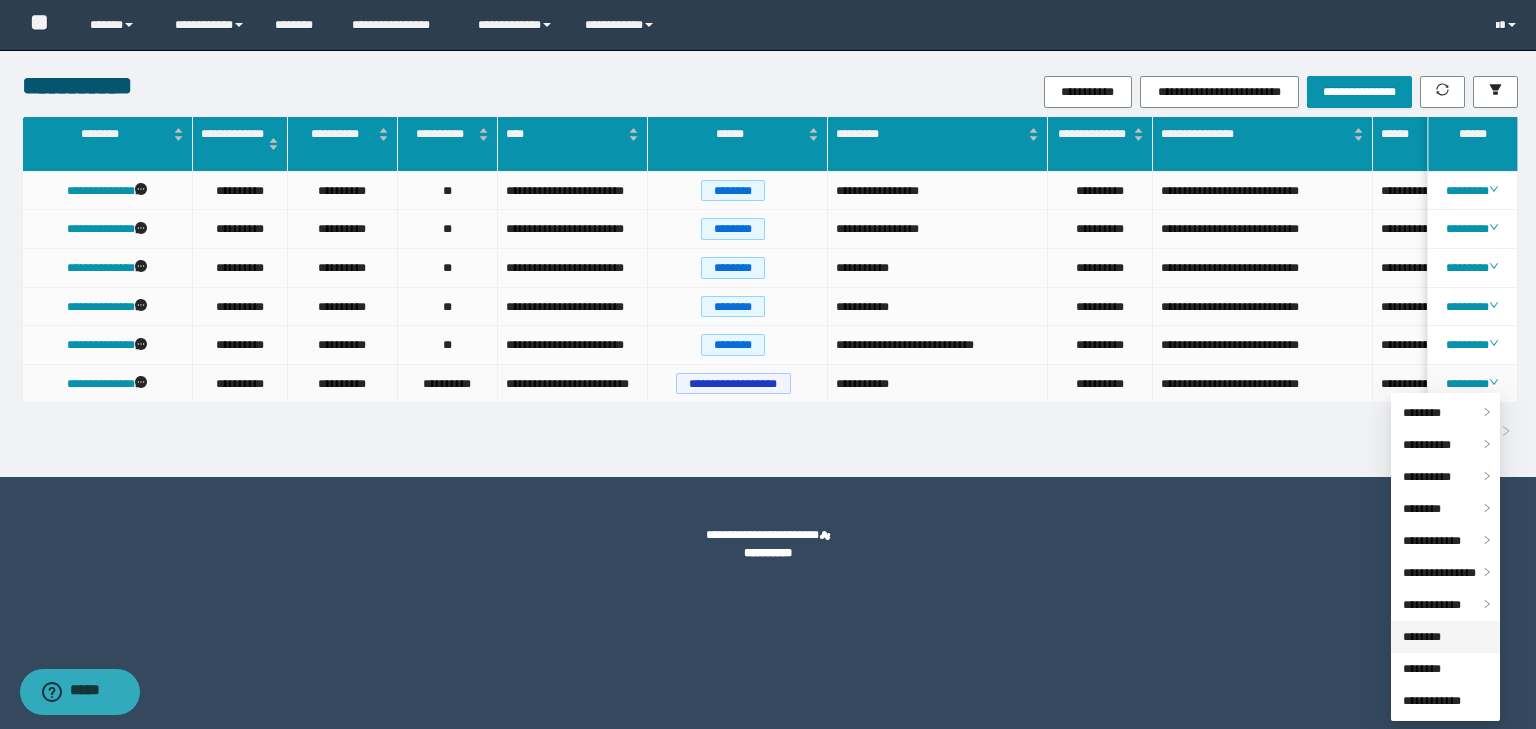 click on "********" at bounding box center (1422, 637) 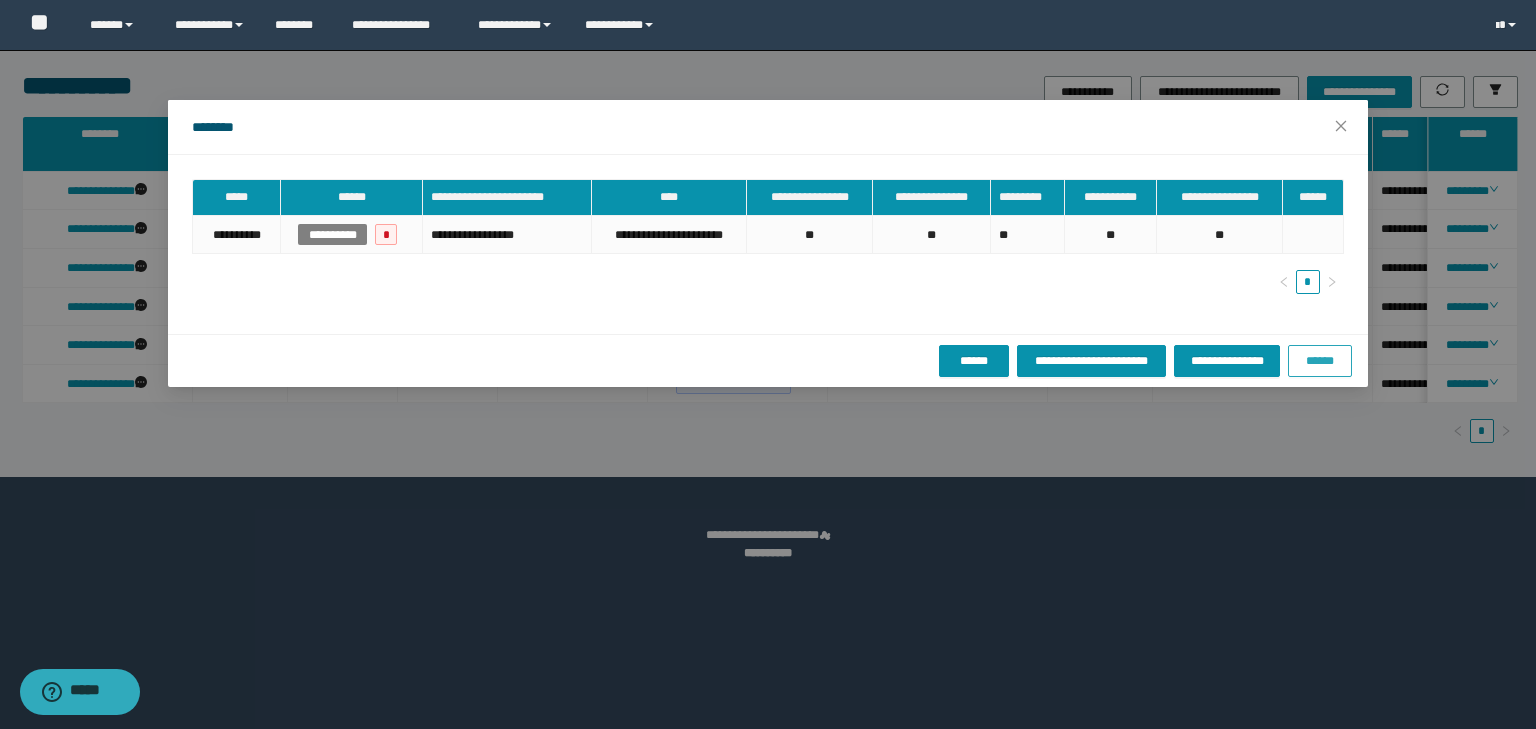 click on "******" at bounding box center (1320, 361) 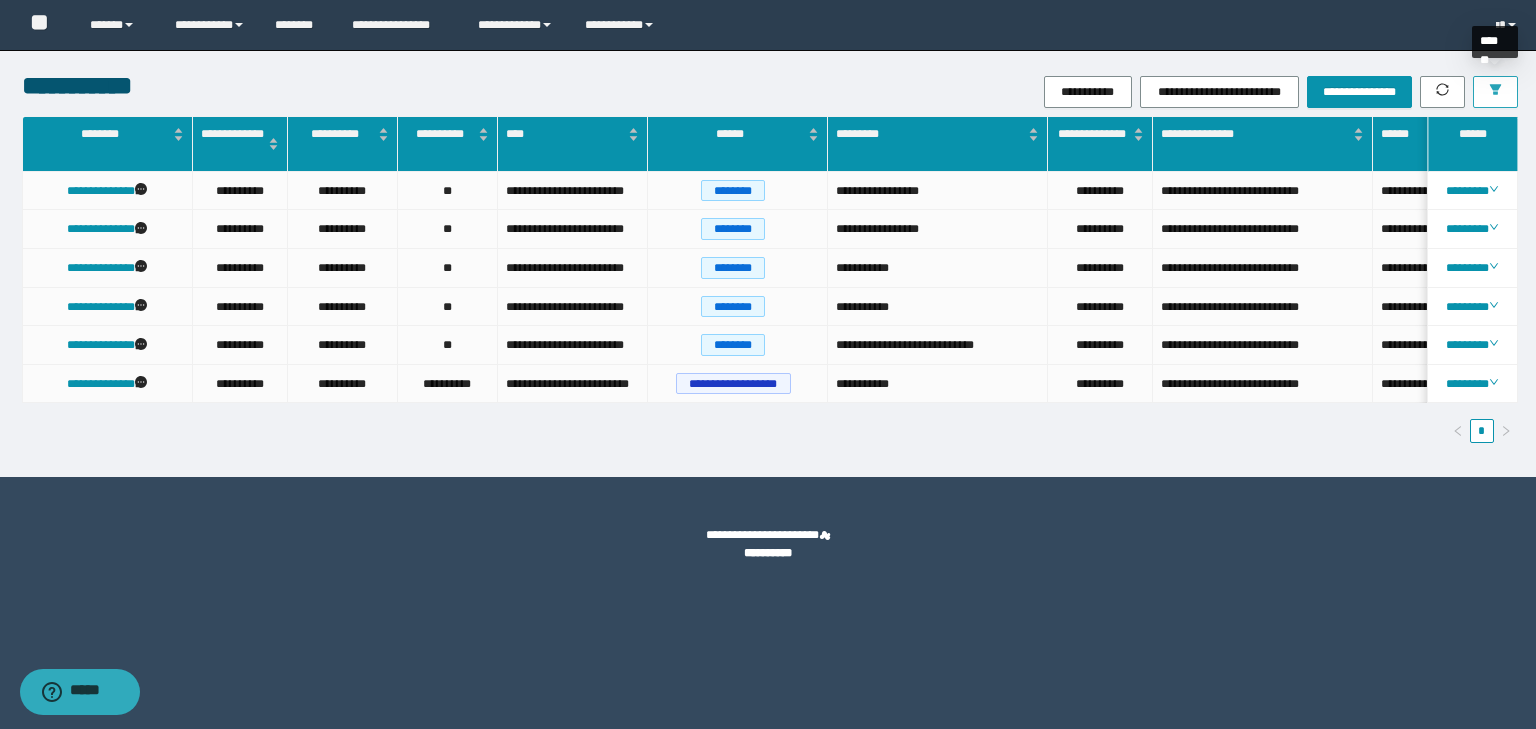 click 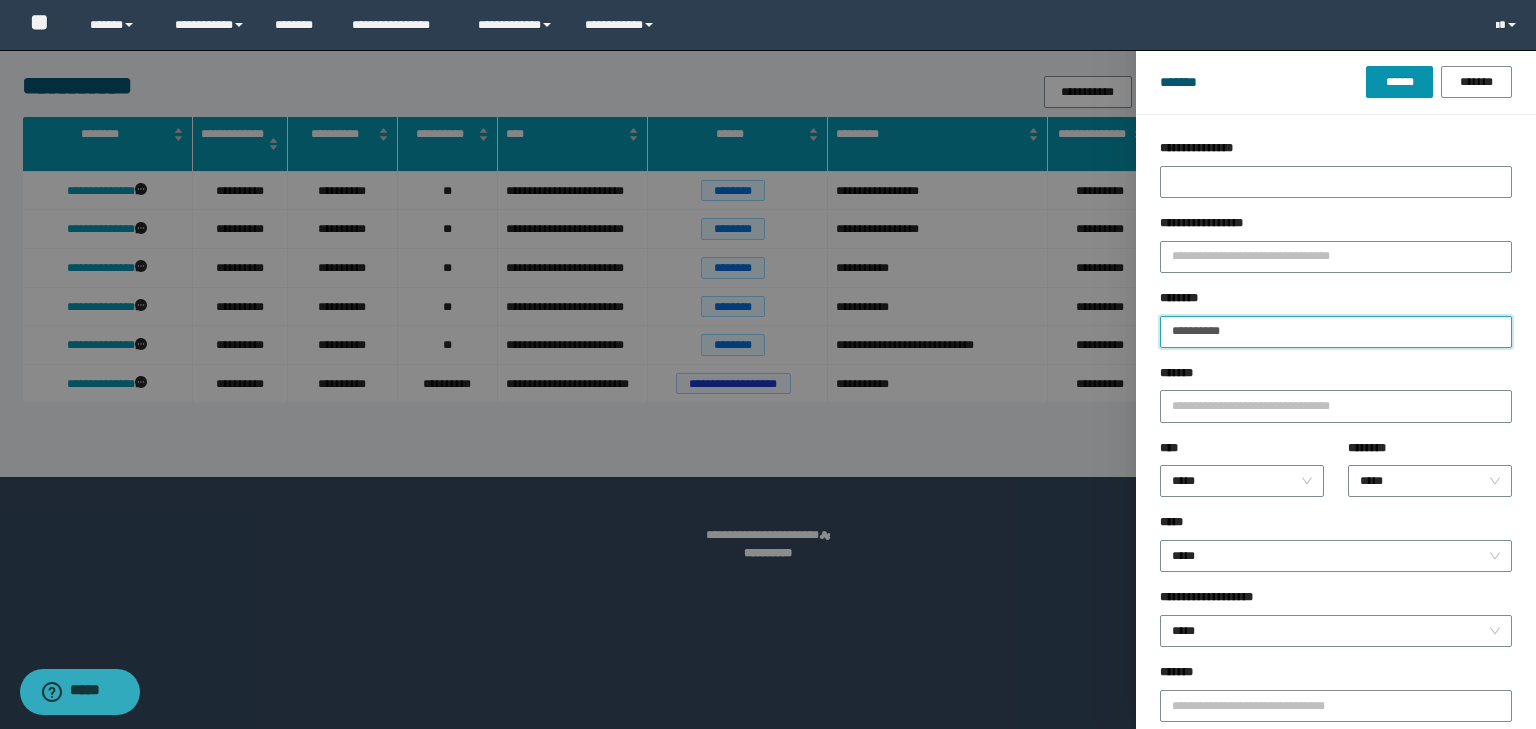 drag, startPoint x: 1211, startPoint y: 331, endPoint x: 1038, endPoint y: 324, distance: 173.14156 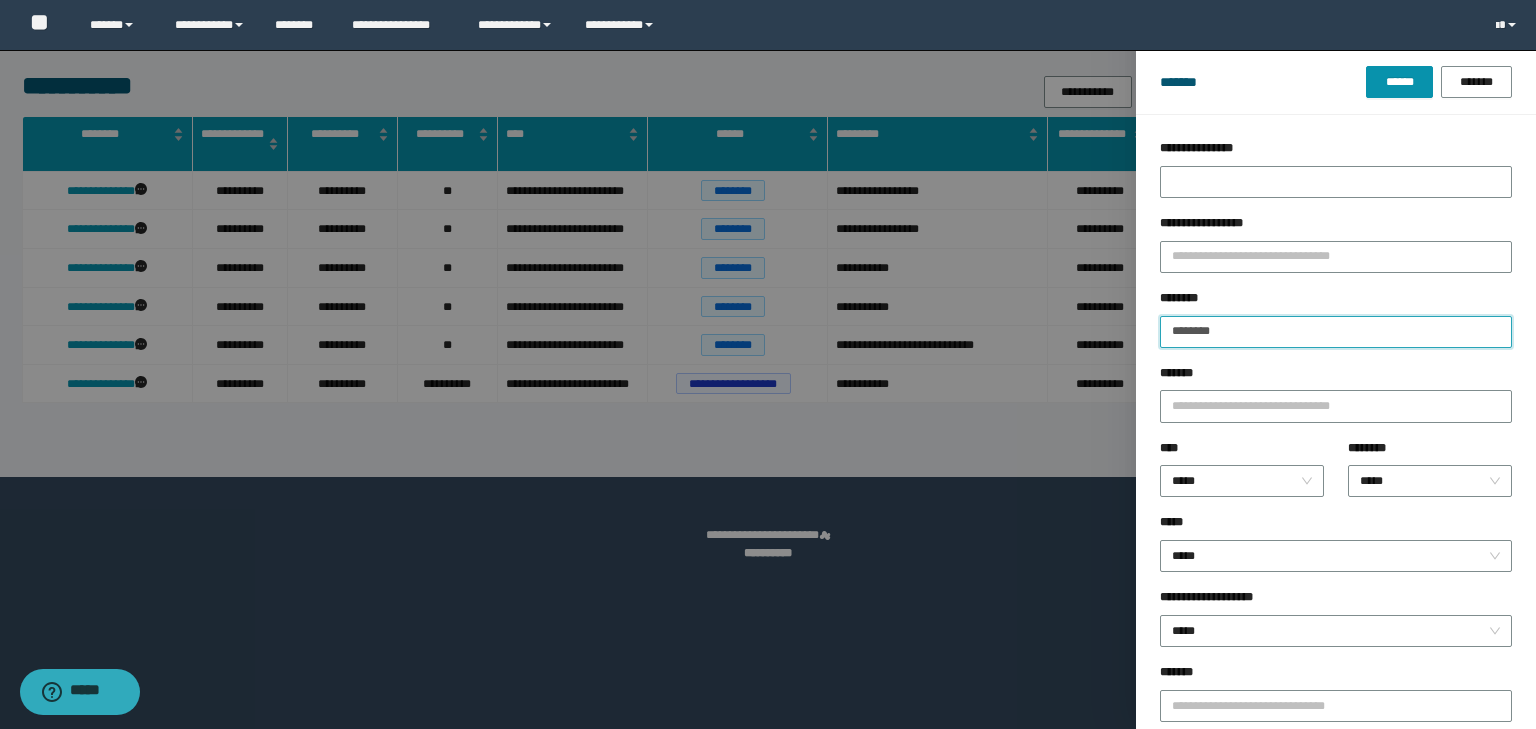 click on "******" at bounding box center (1399, 82) 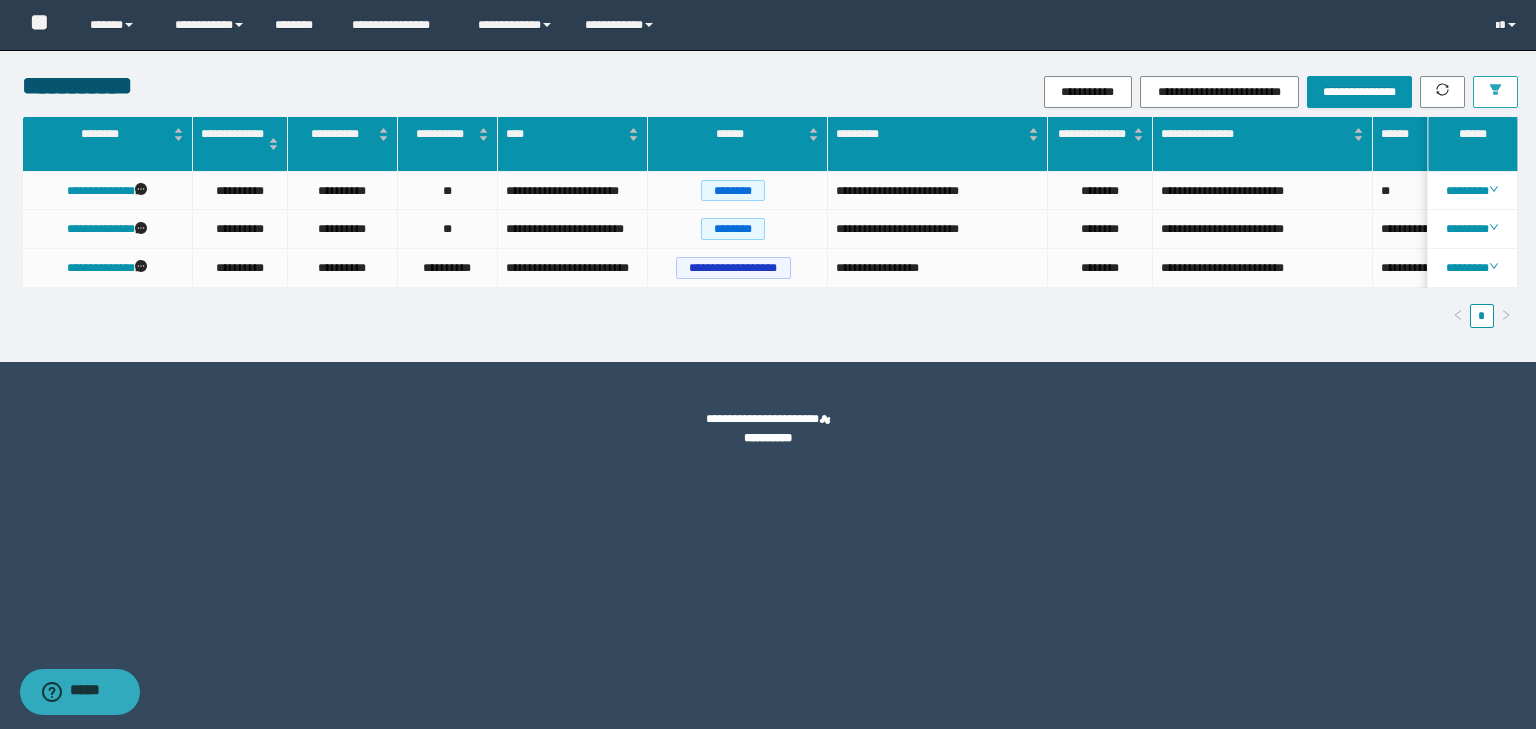 click 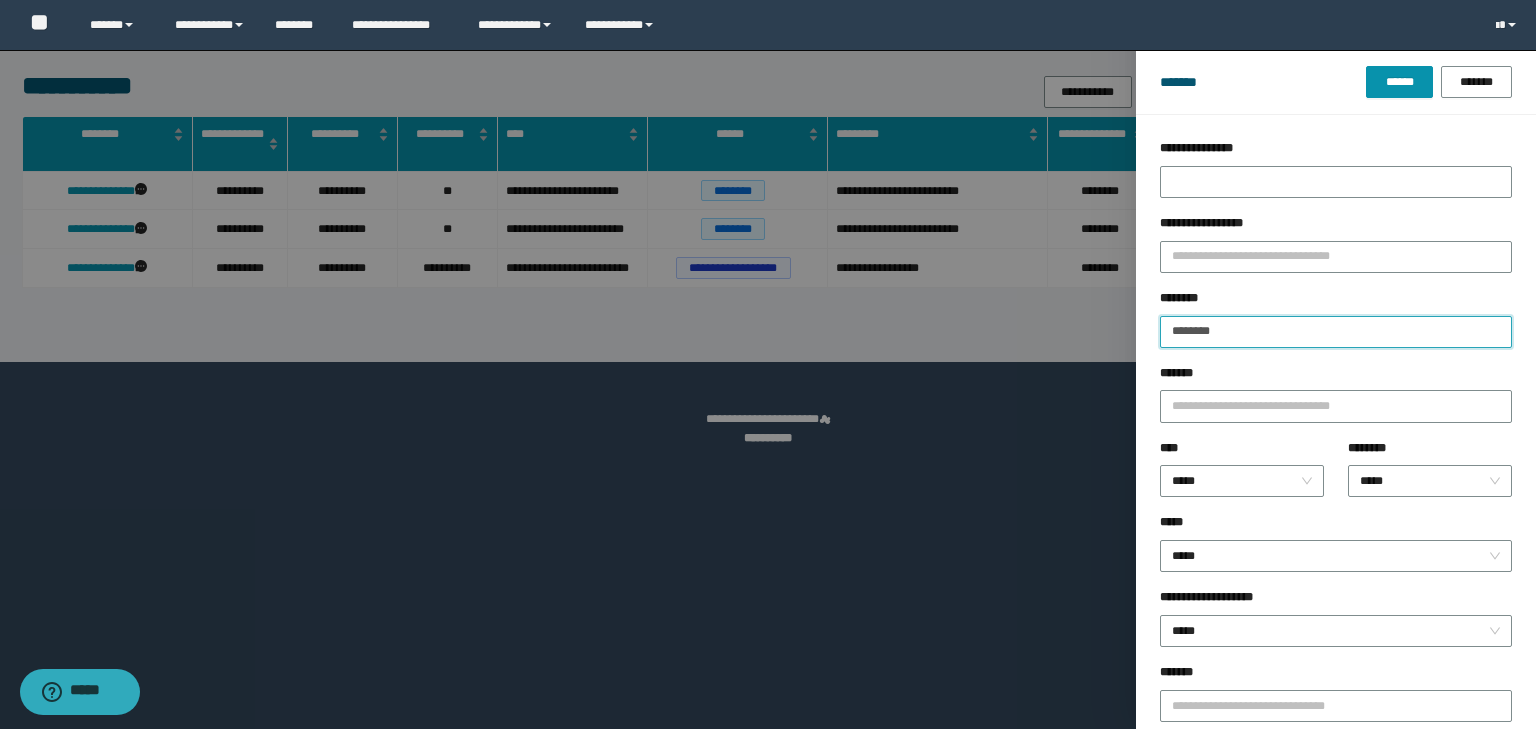 drag, startPoint x: 1221, startPoint y: 327, endPoint x: 1073, endPoint y: 324, distance: 148.0304 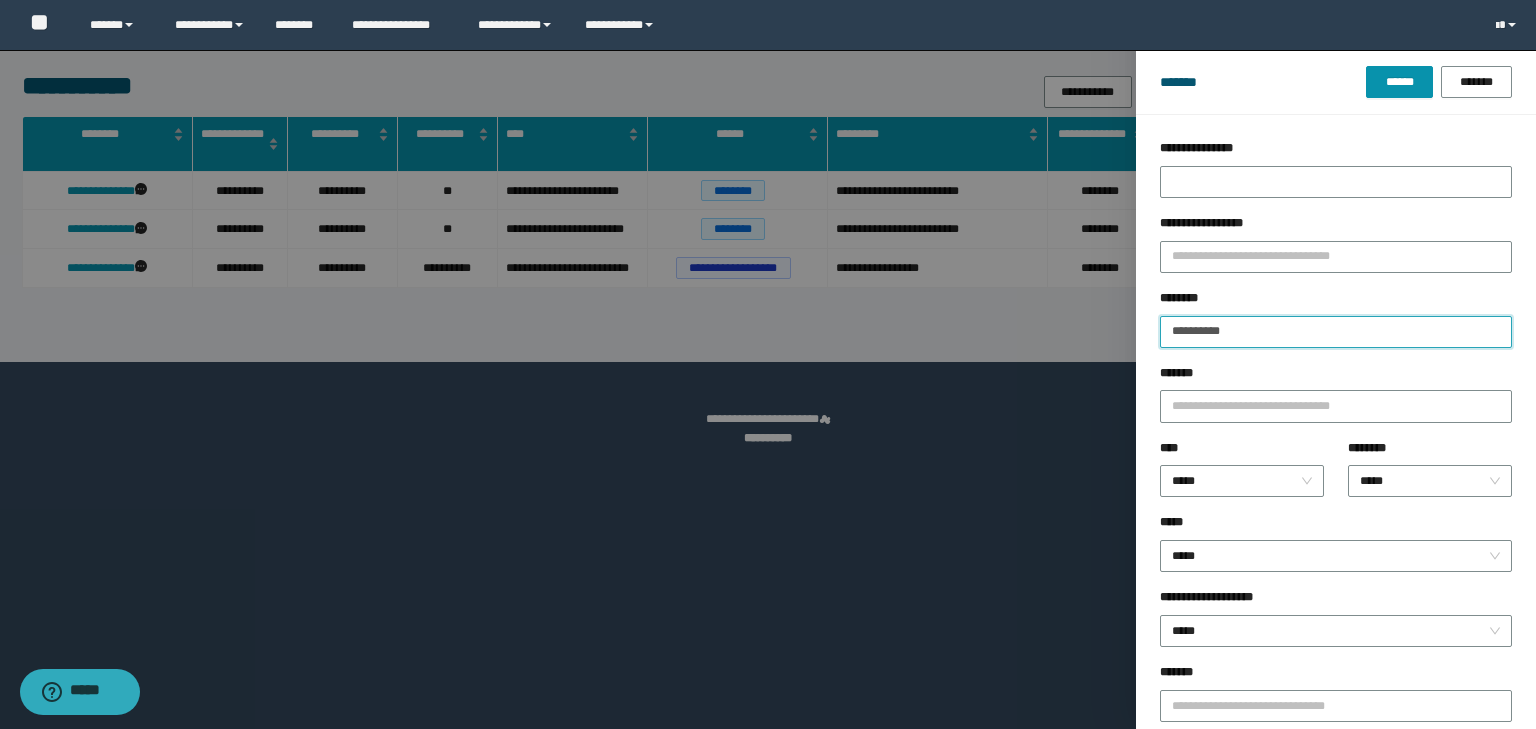 click on "******" at bounding box center (1399, 82) 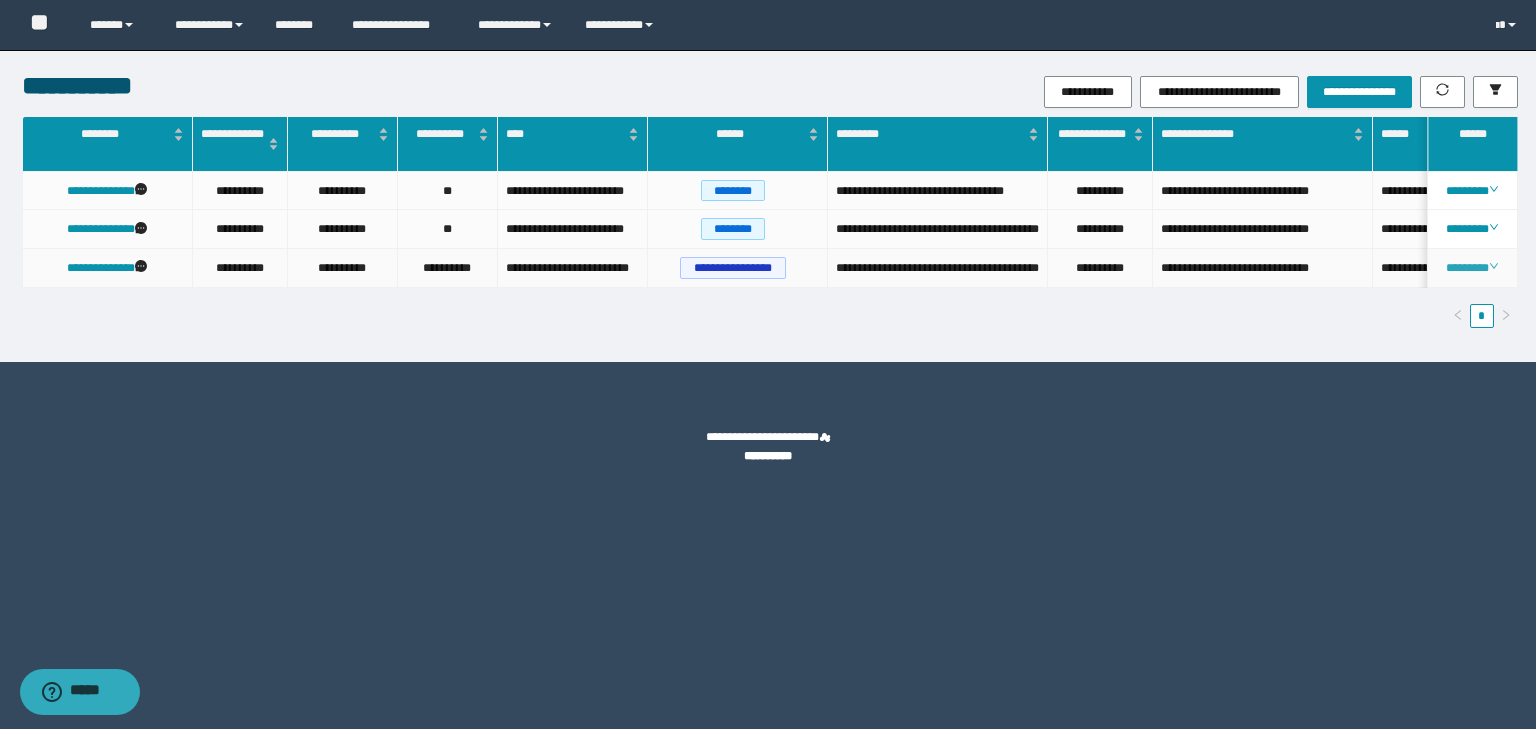 click on "********" at bounding box center [1472, 268] 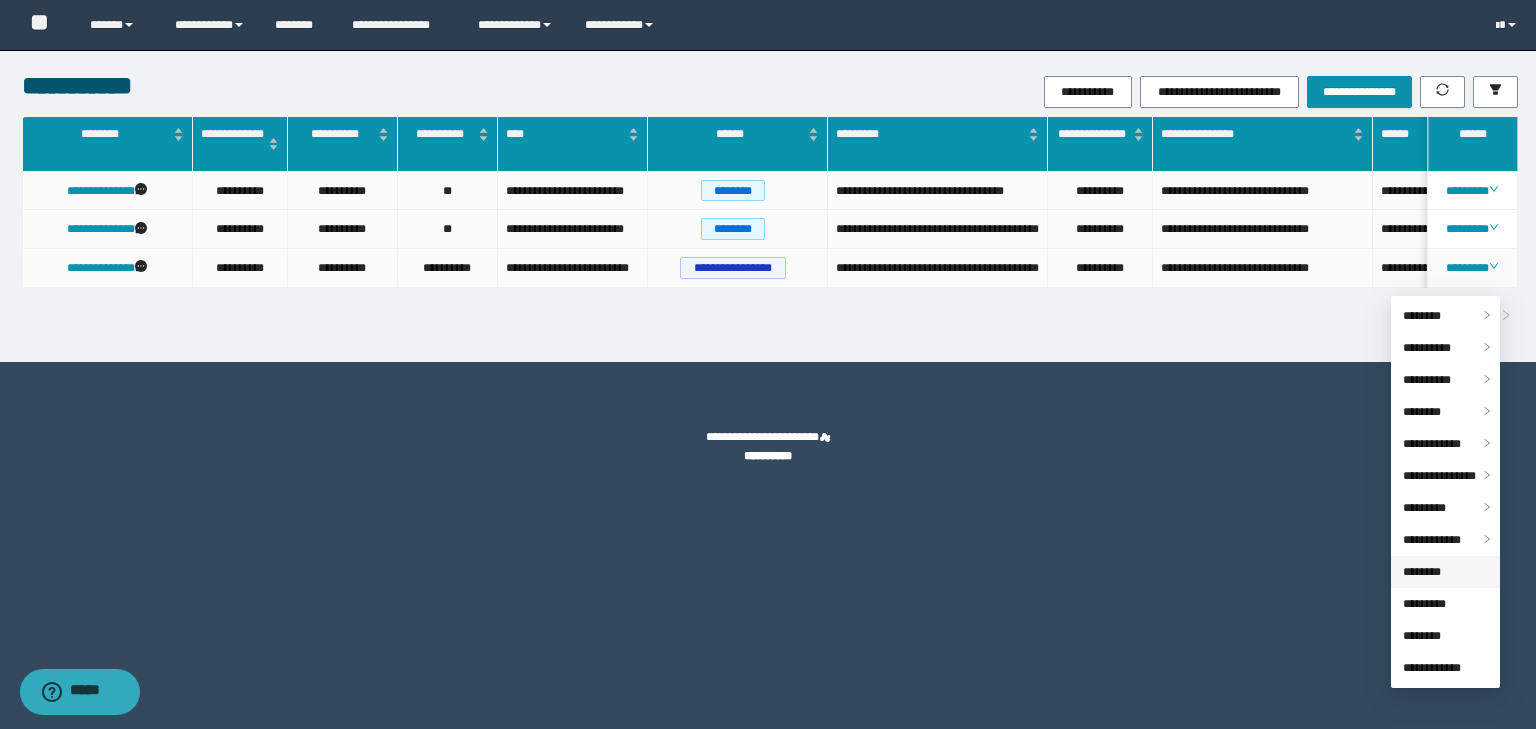 click on "********" at bounding box center [1422, 572] 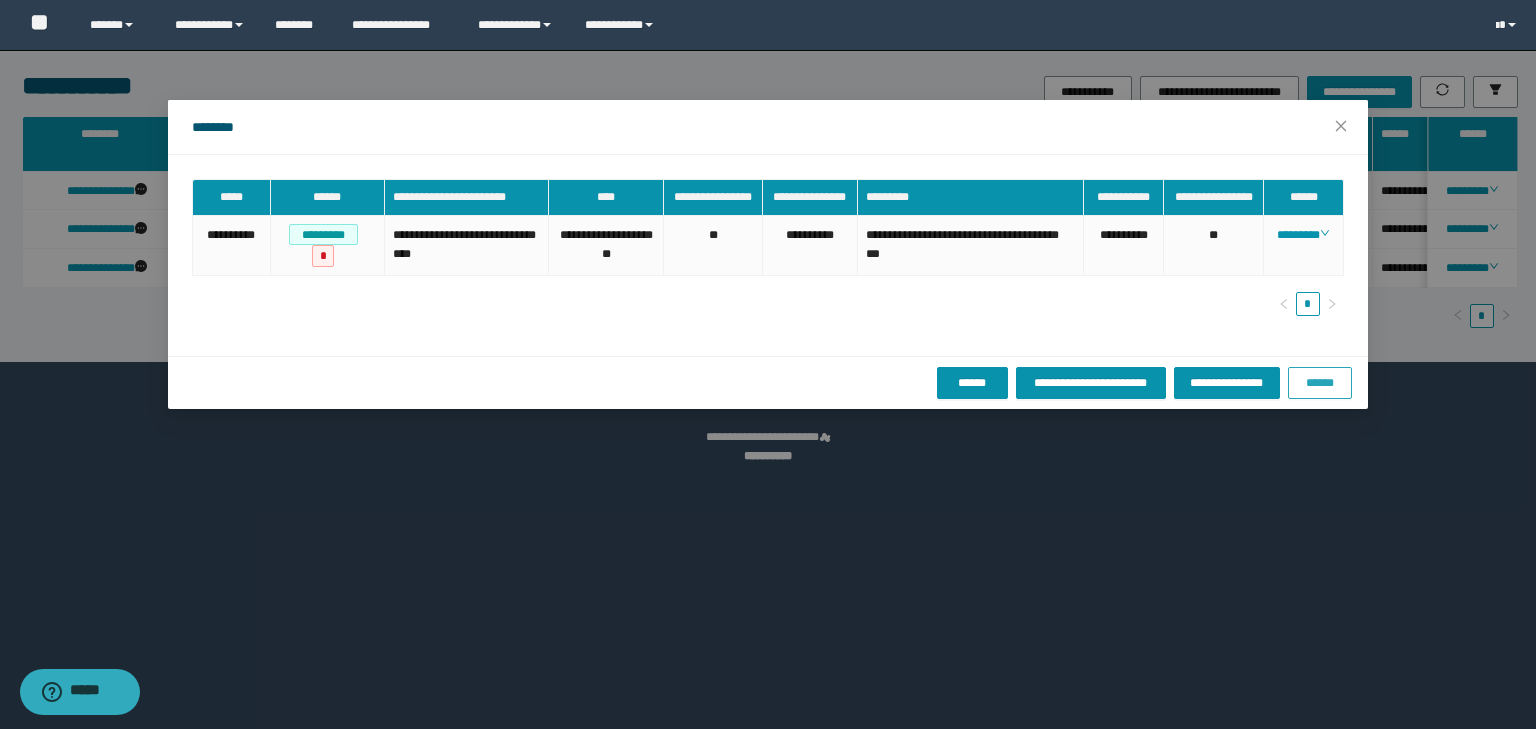 click on "******" at bounding box center [1320, 383] 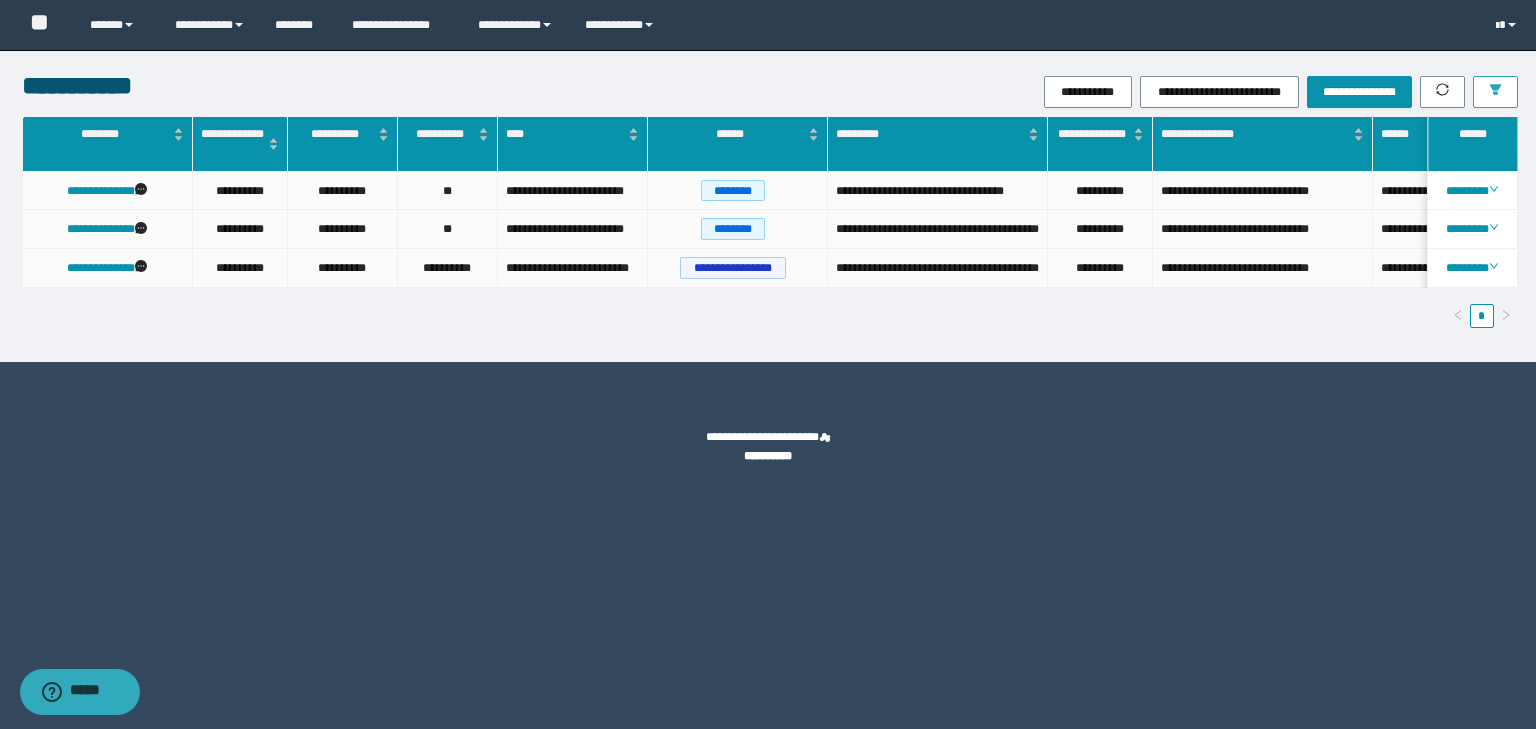 click at bounding box center [1495, 92] 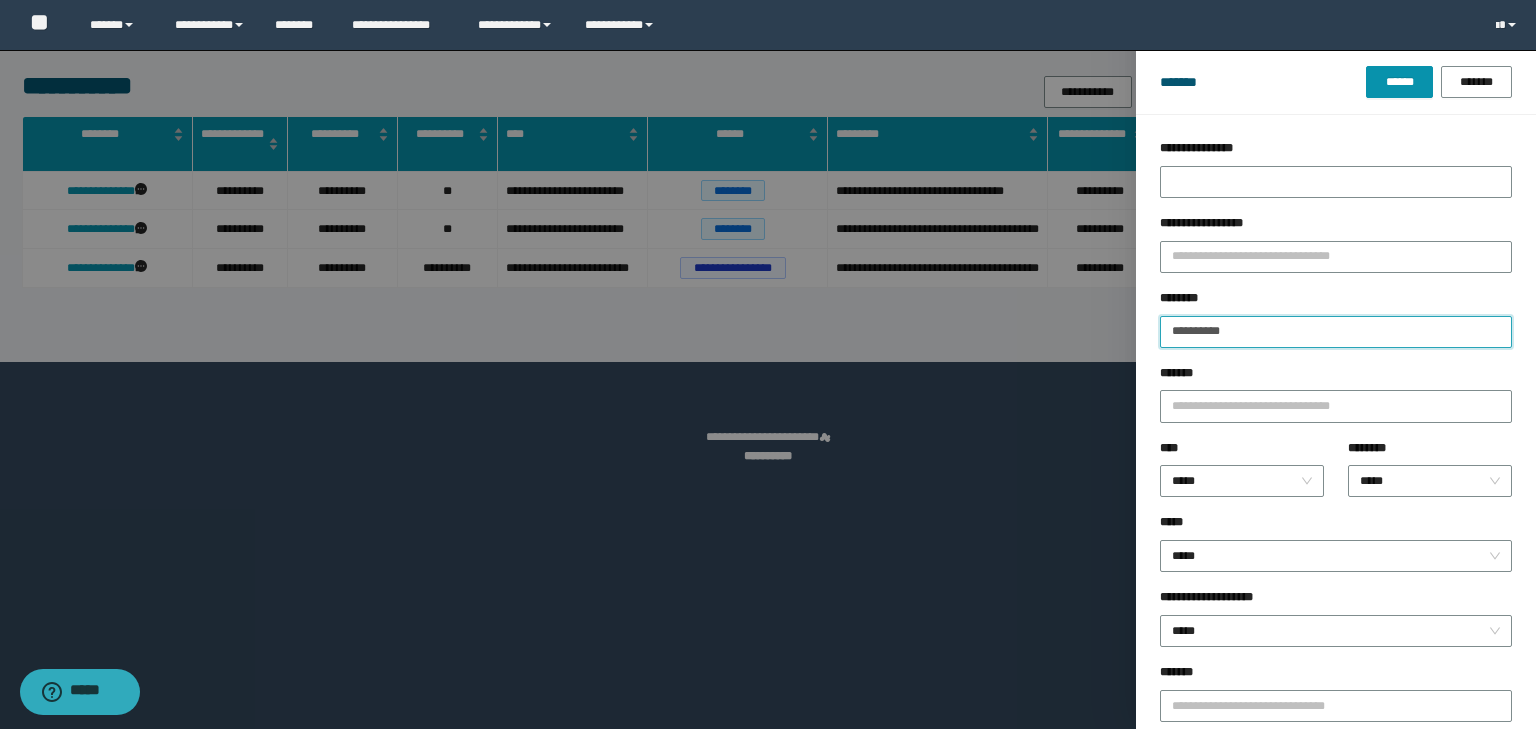 drag, startPoint x: 1248, startPoint y: 332, endPoint x: 1103, endPoint y: 315, distance: 145.99315 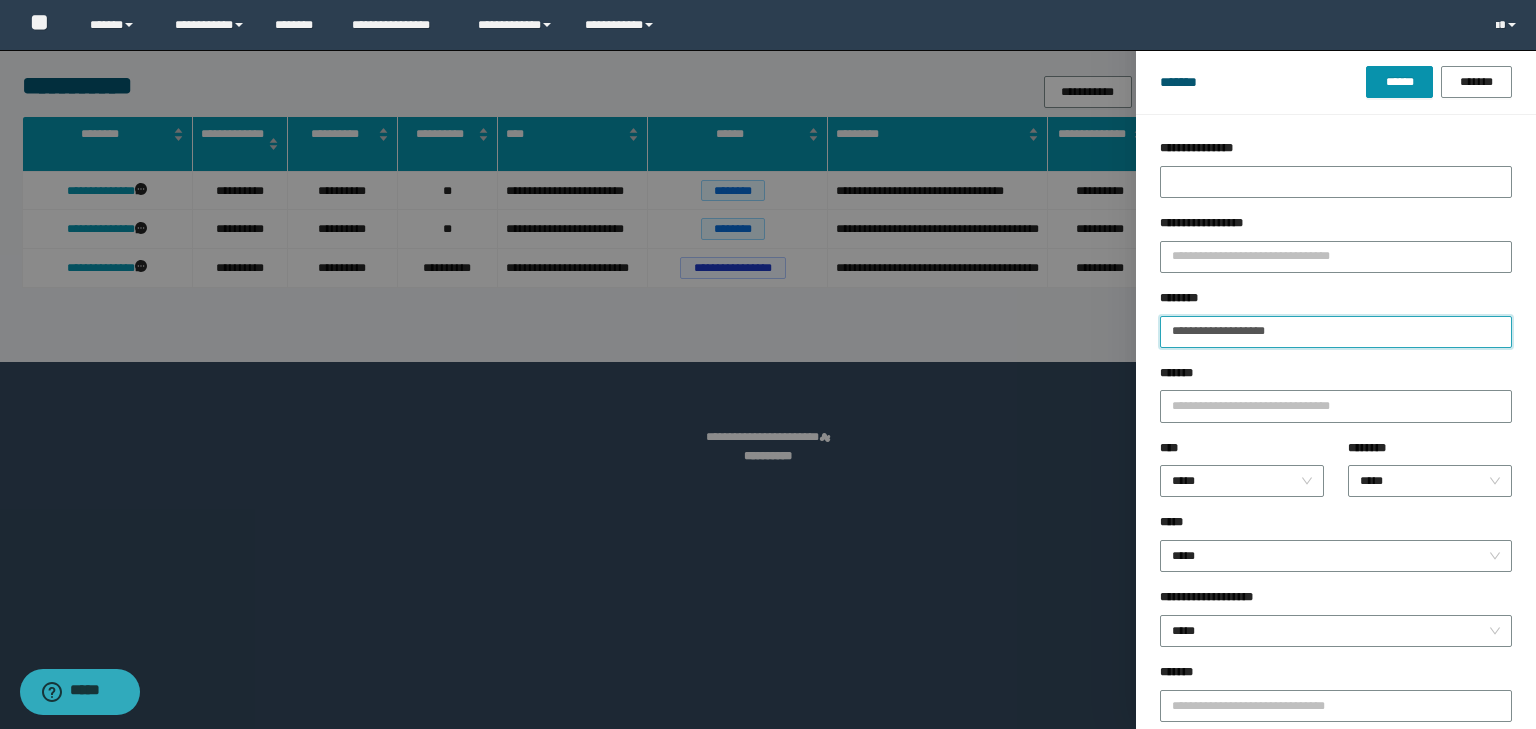 type on "**********" 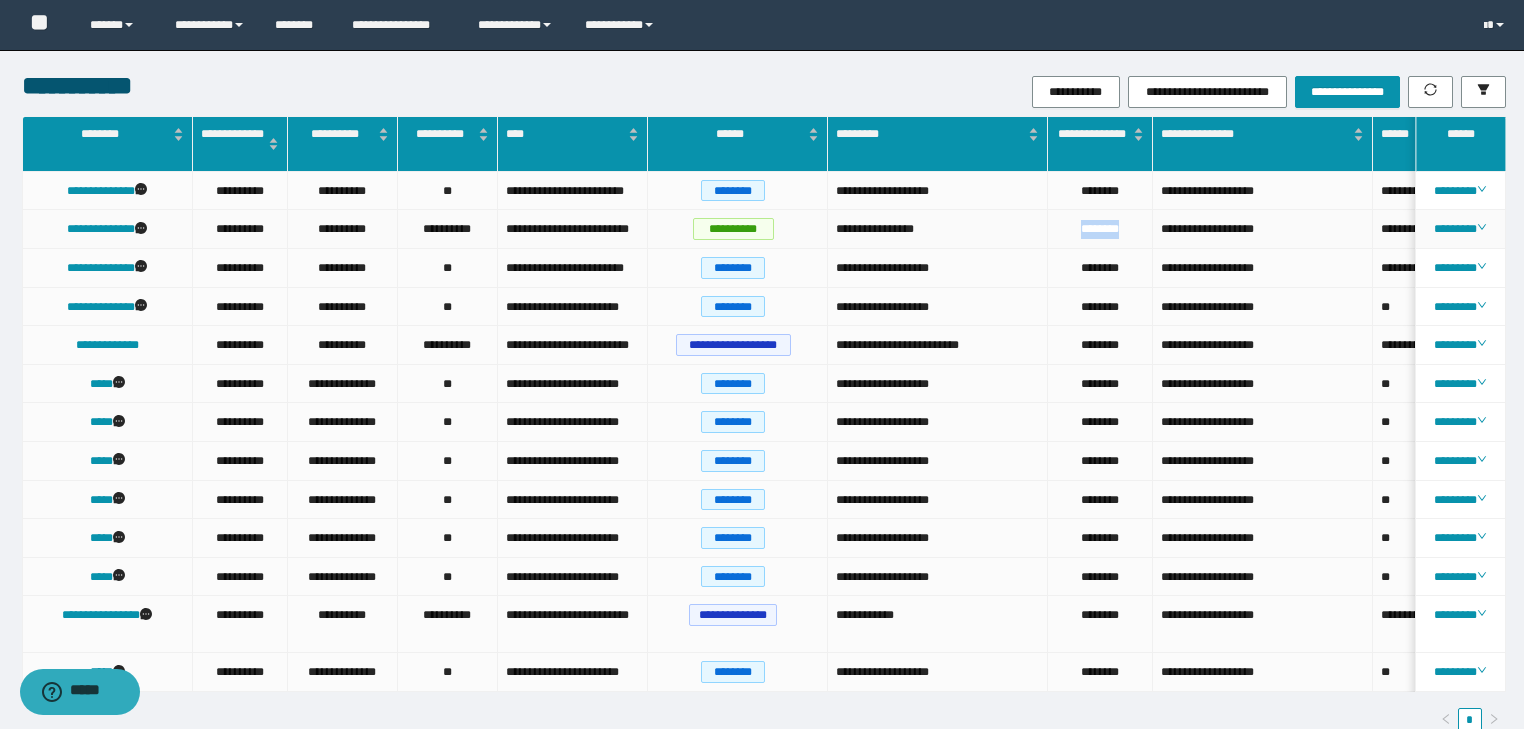 drag, startPoint x: 1128, startPoint y: 222, endPoint x: 1044, endPoint y: 222, distance: 84 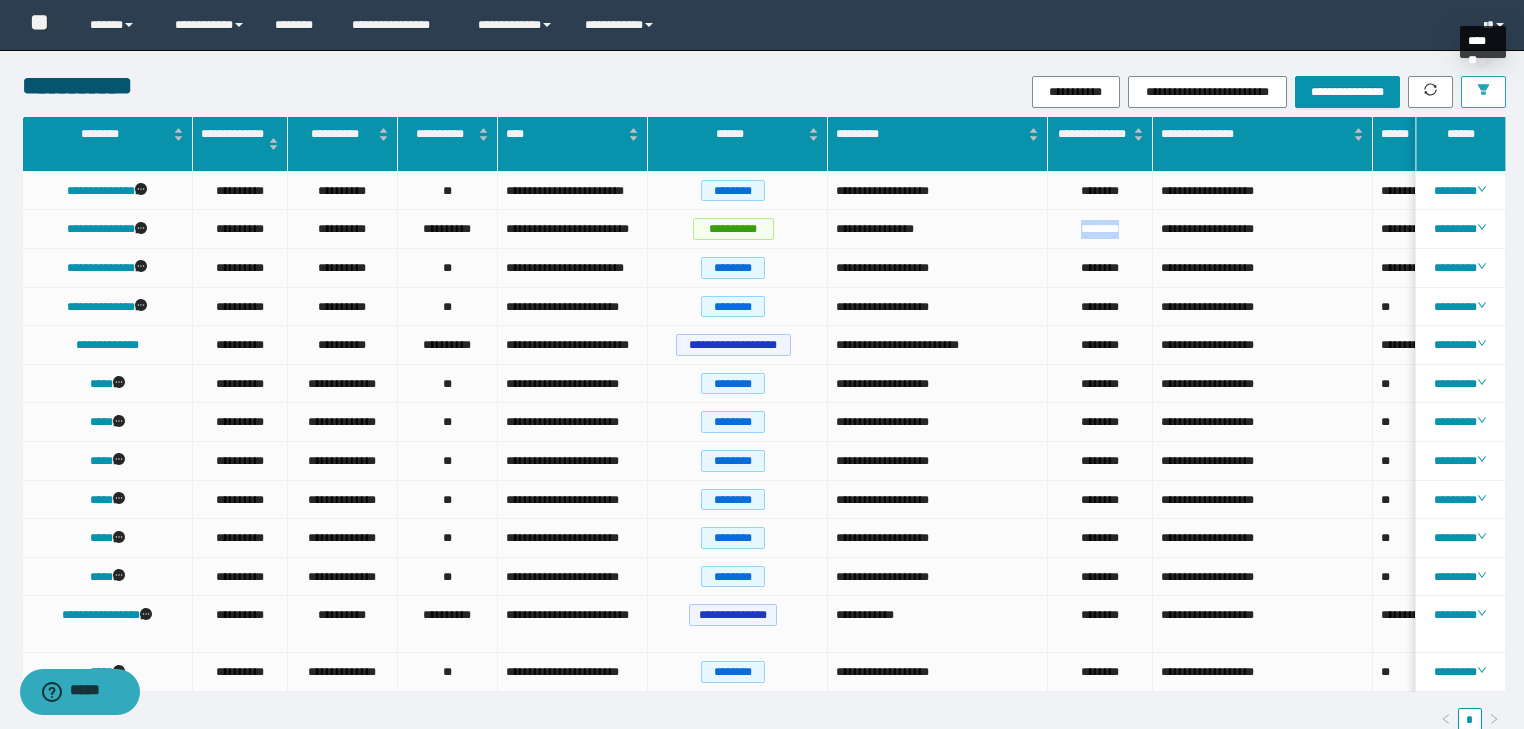 click 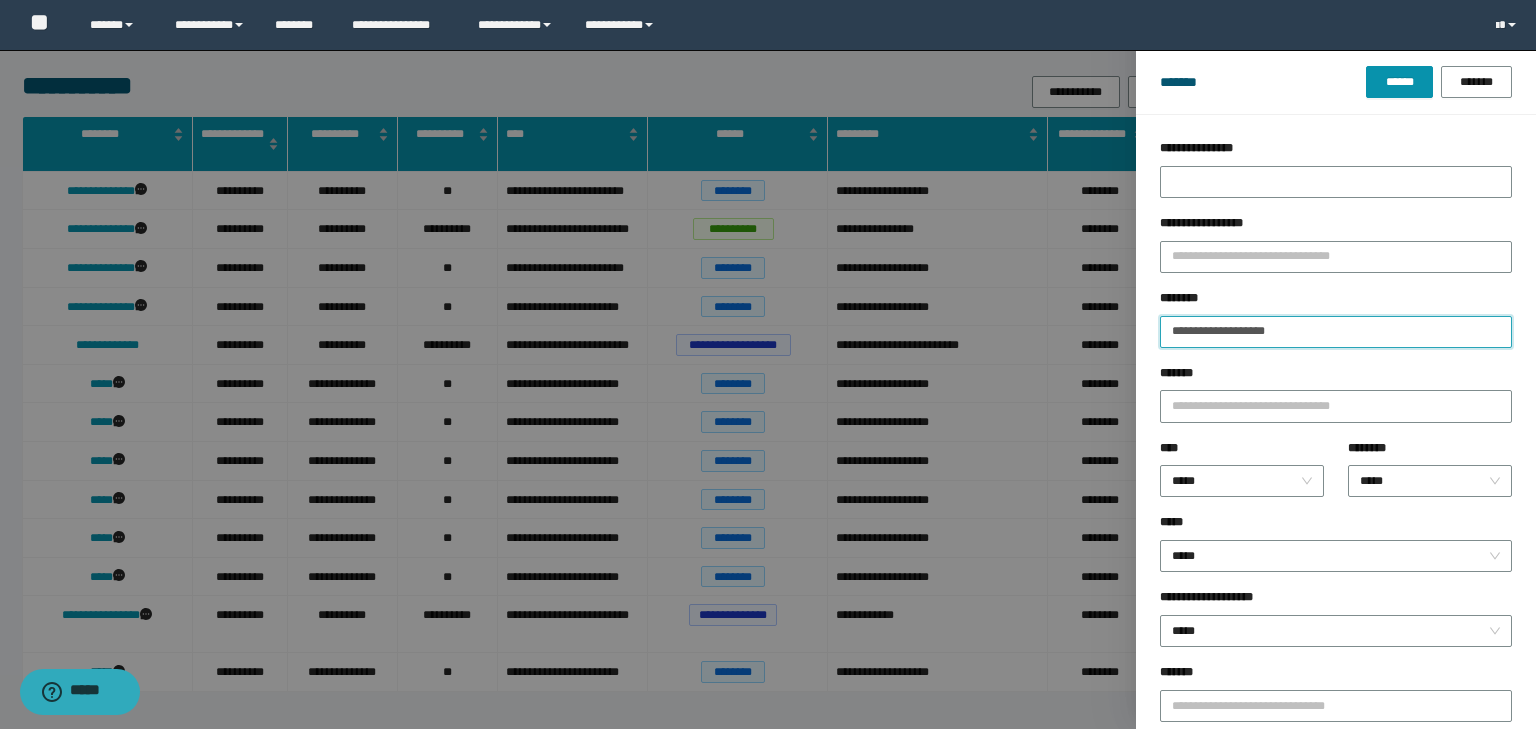 drag, startPoint x: 1300, startPoint y: 344, endPoint x: 1053, endPoint y: 312, distance: 249.06425 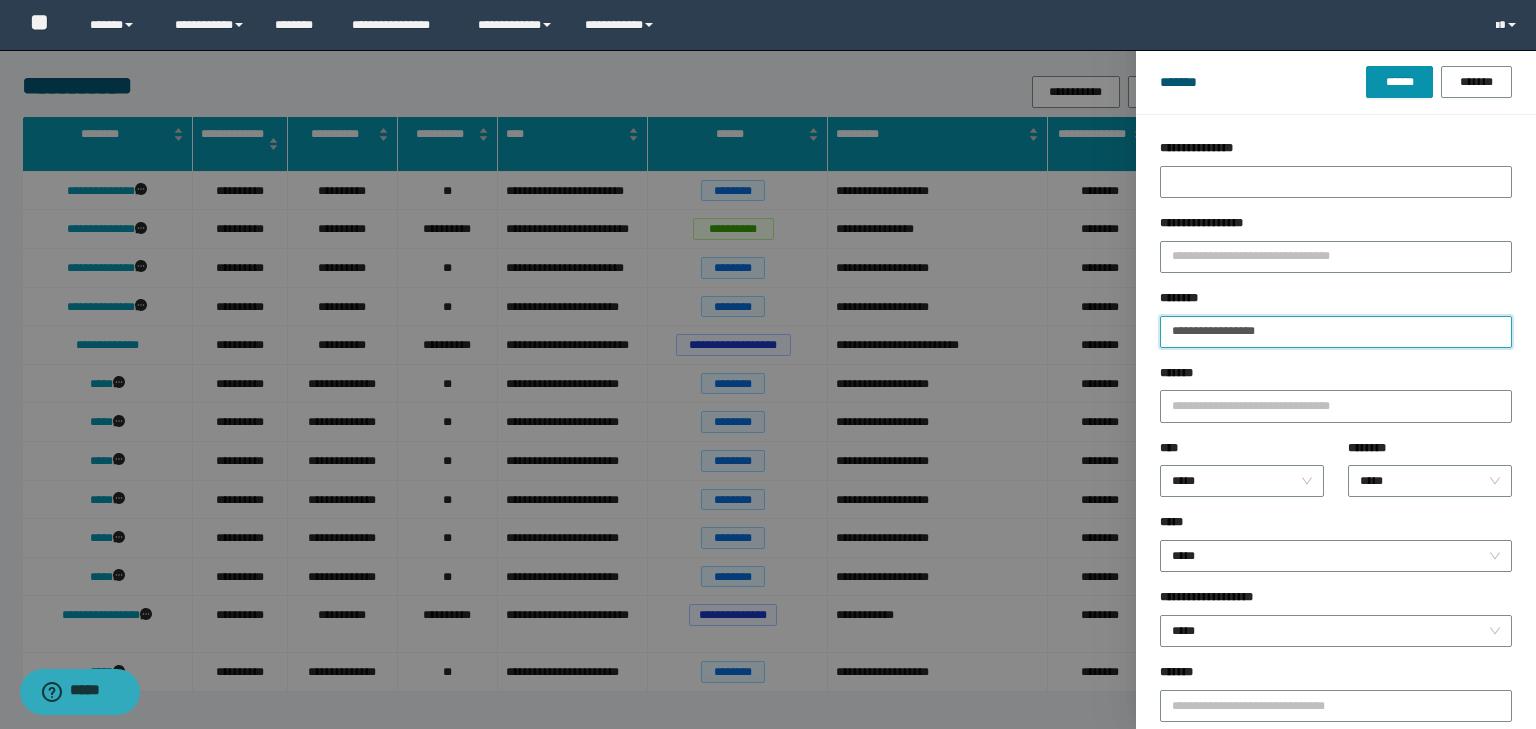 type on "**********" 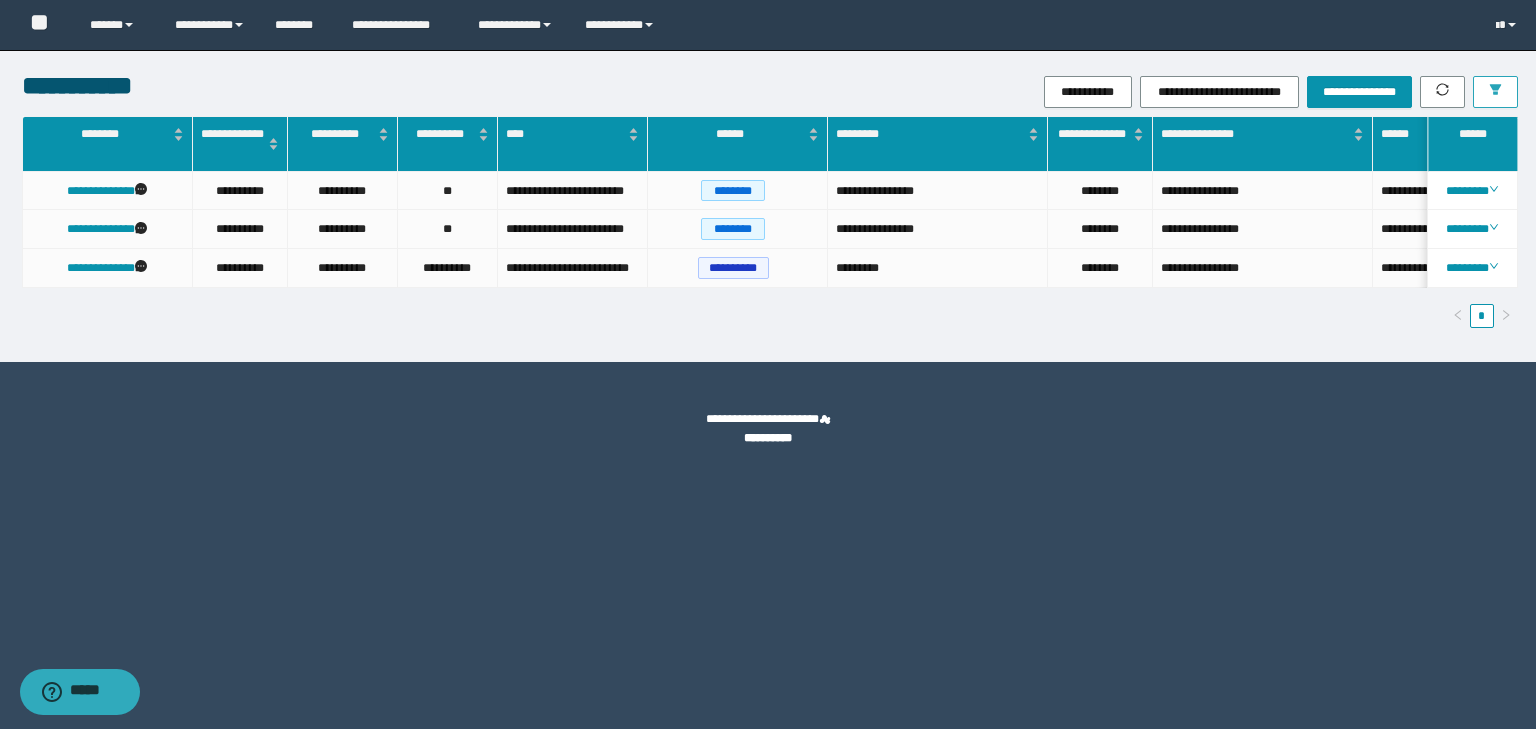 type 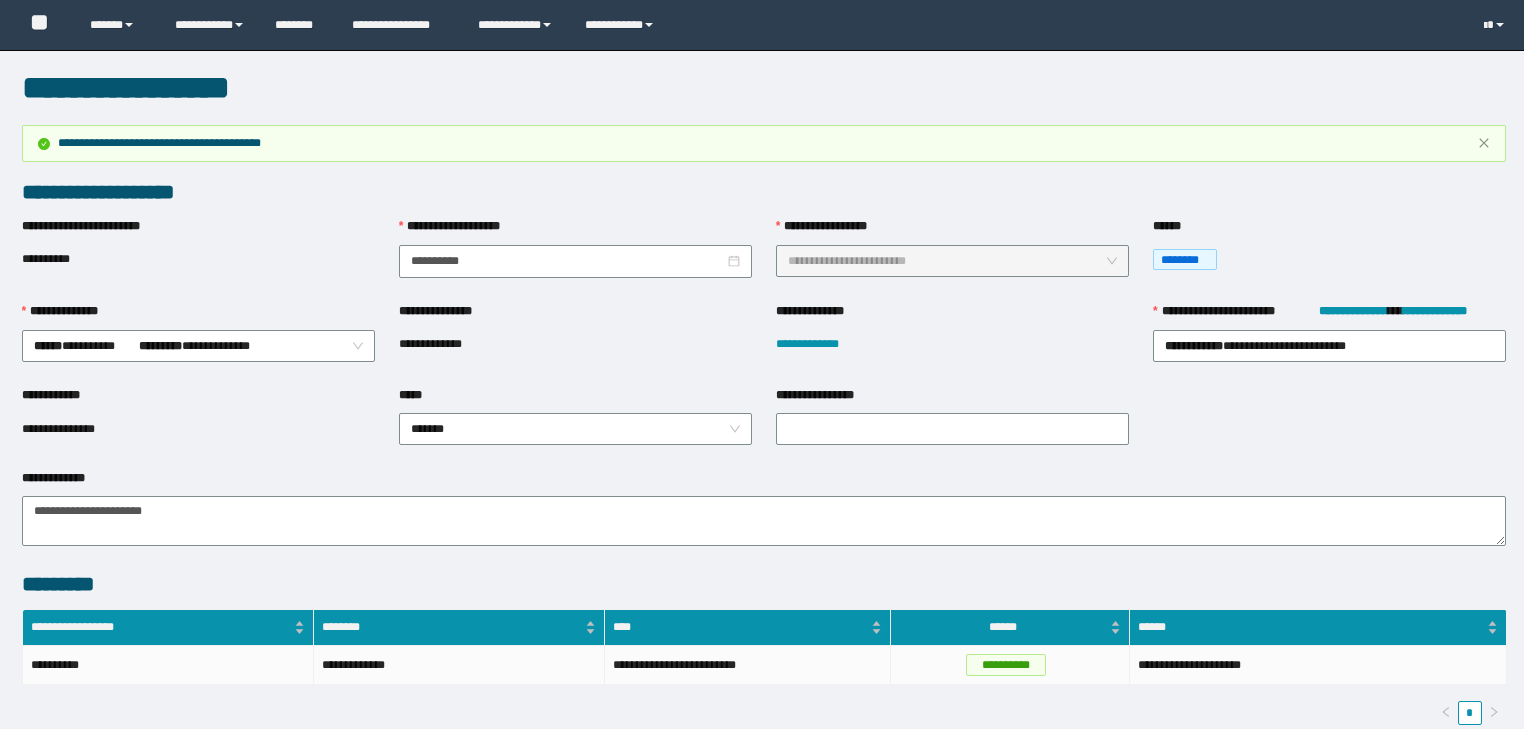 scroll, scrollTop: 270, scrollLeft: 0, axis: vertical 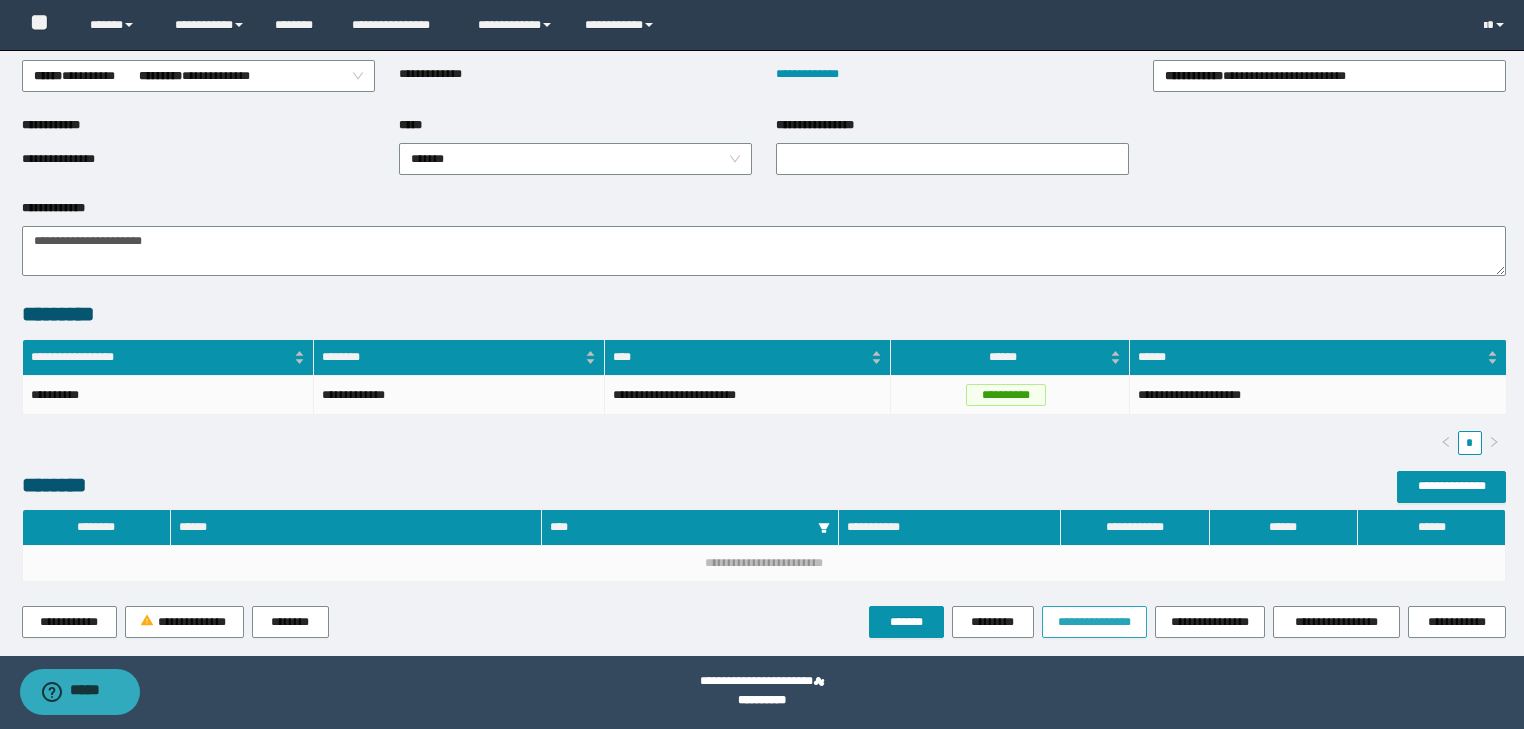 click on "**********" at bounding box center (1094, 622) 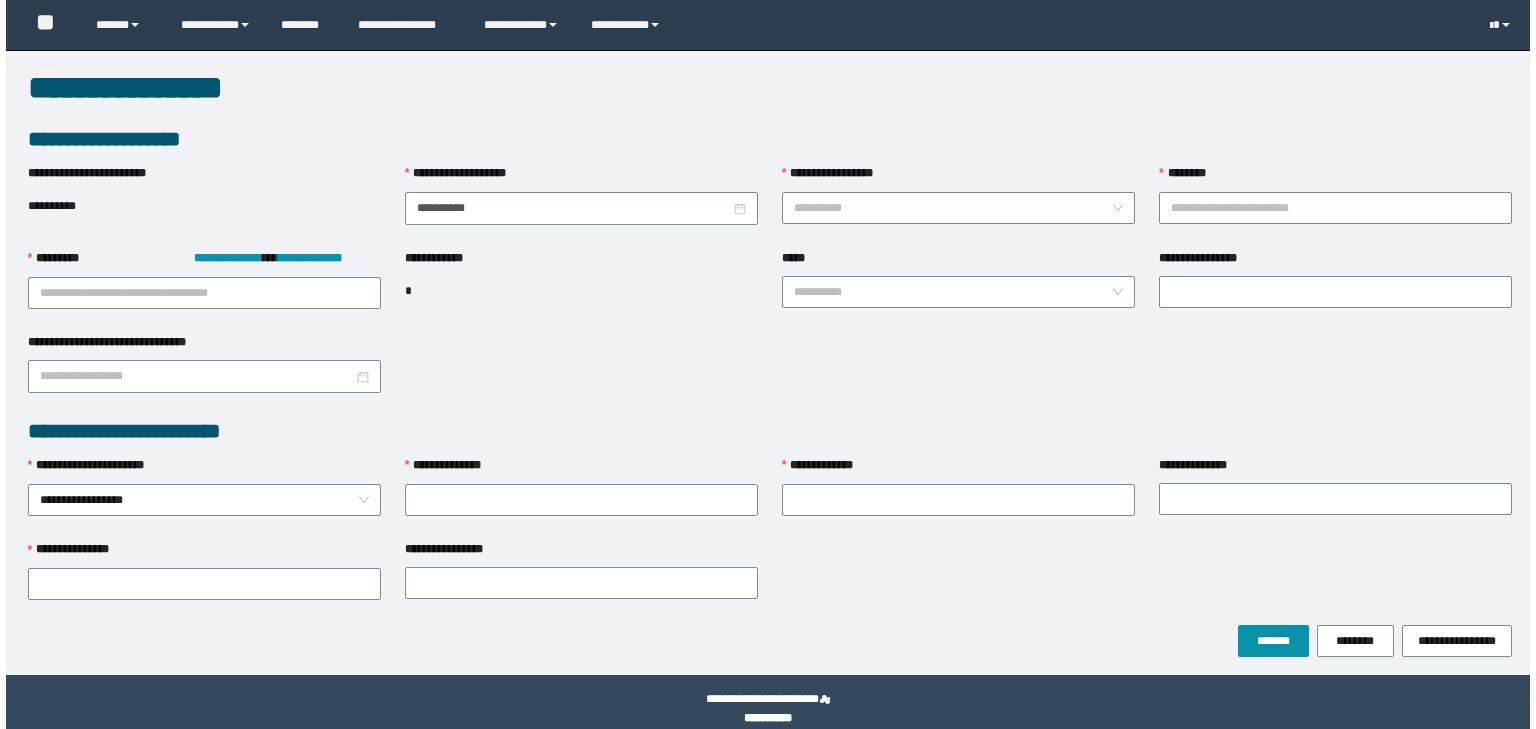 scroll, scrollTop: 0, scrollLeft: 0, axis: both 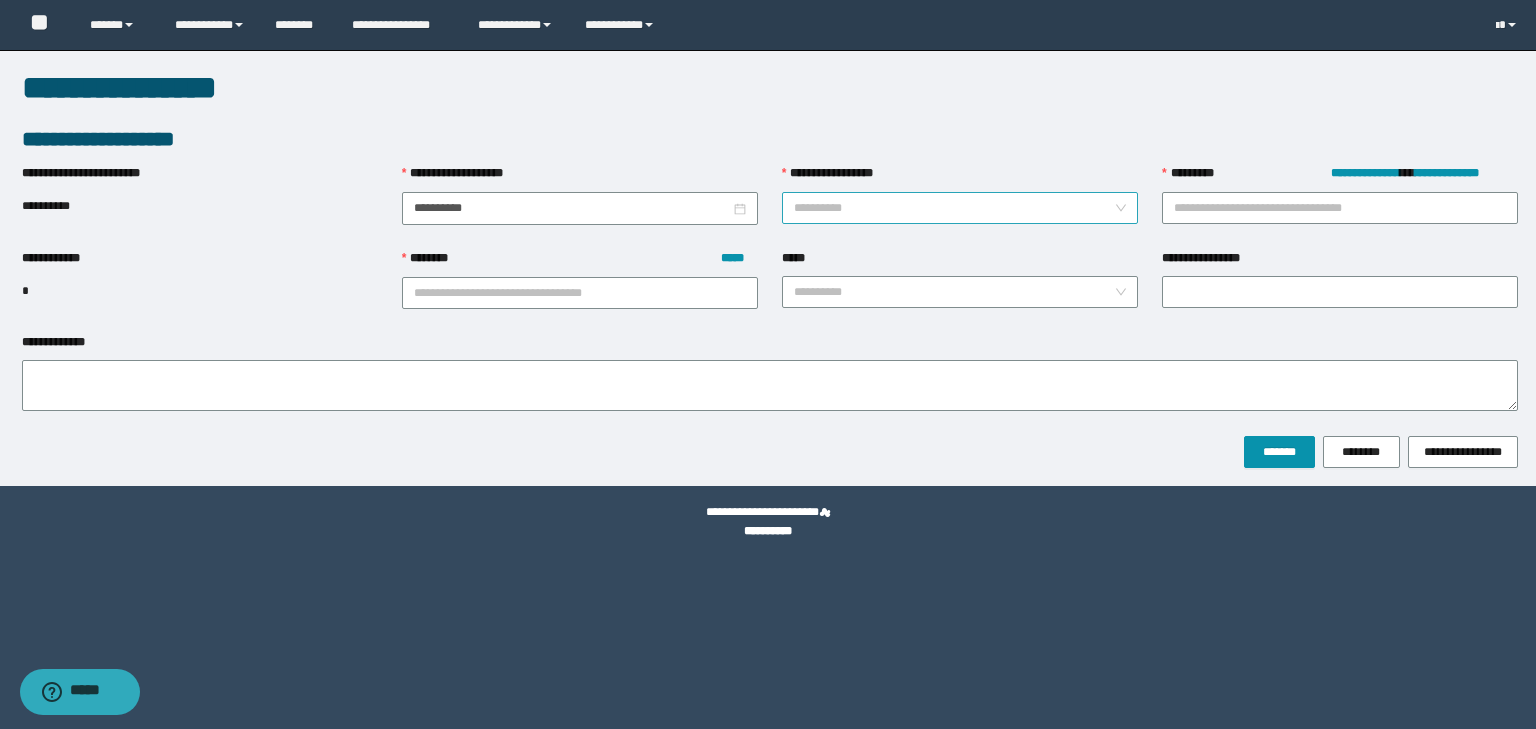 click on "**********" at bounding box center (954, 208) 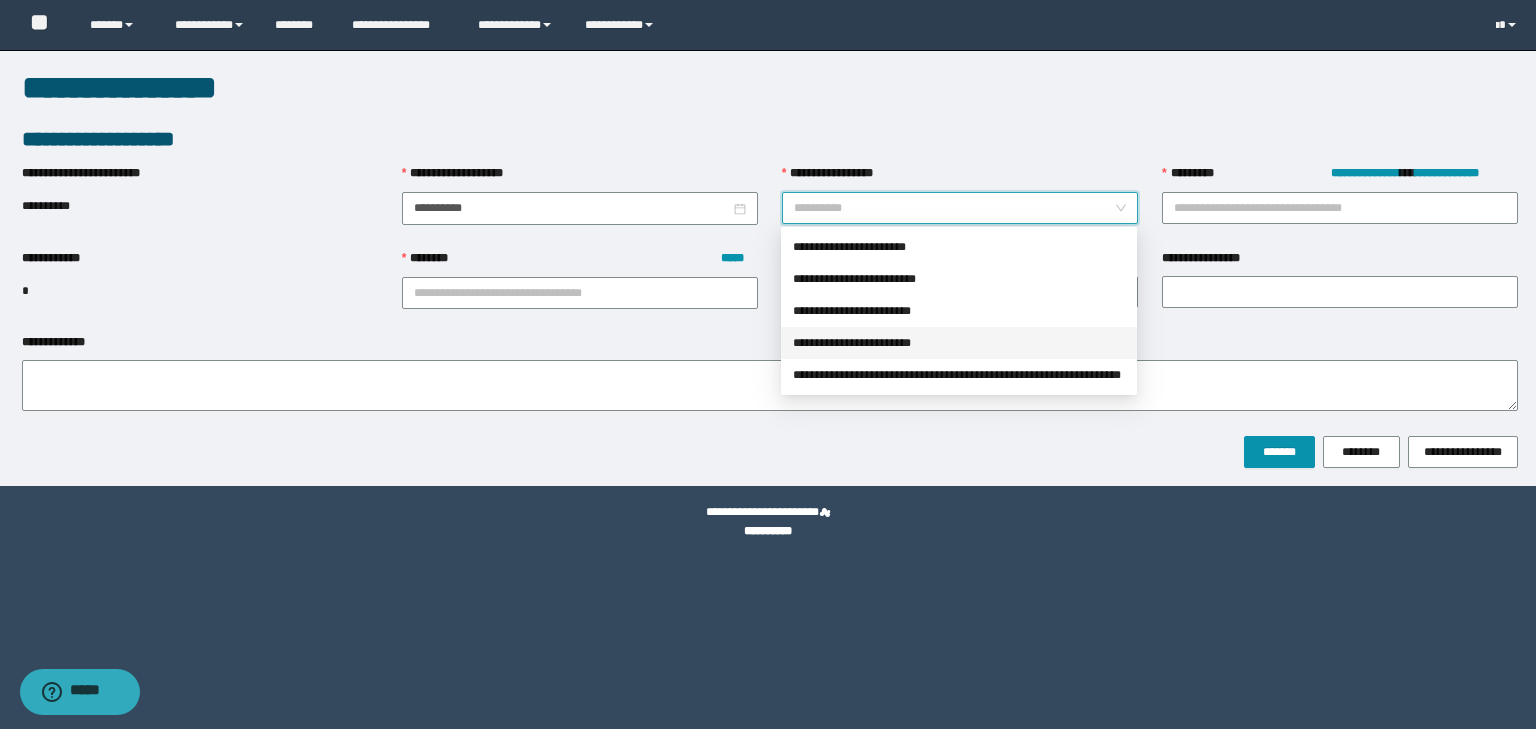 click on "**********" at bounding box center [959, 343] 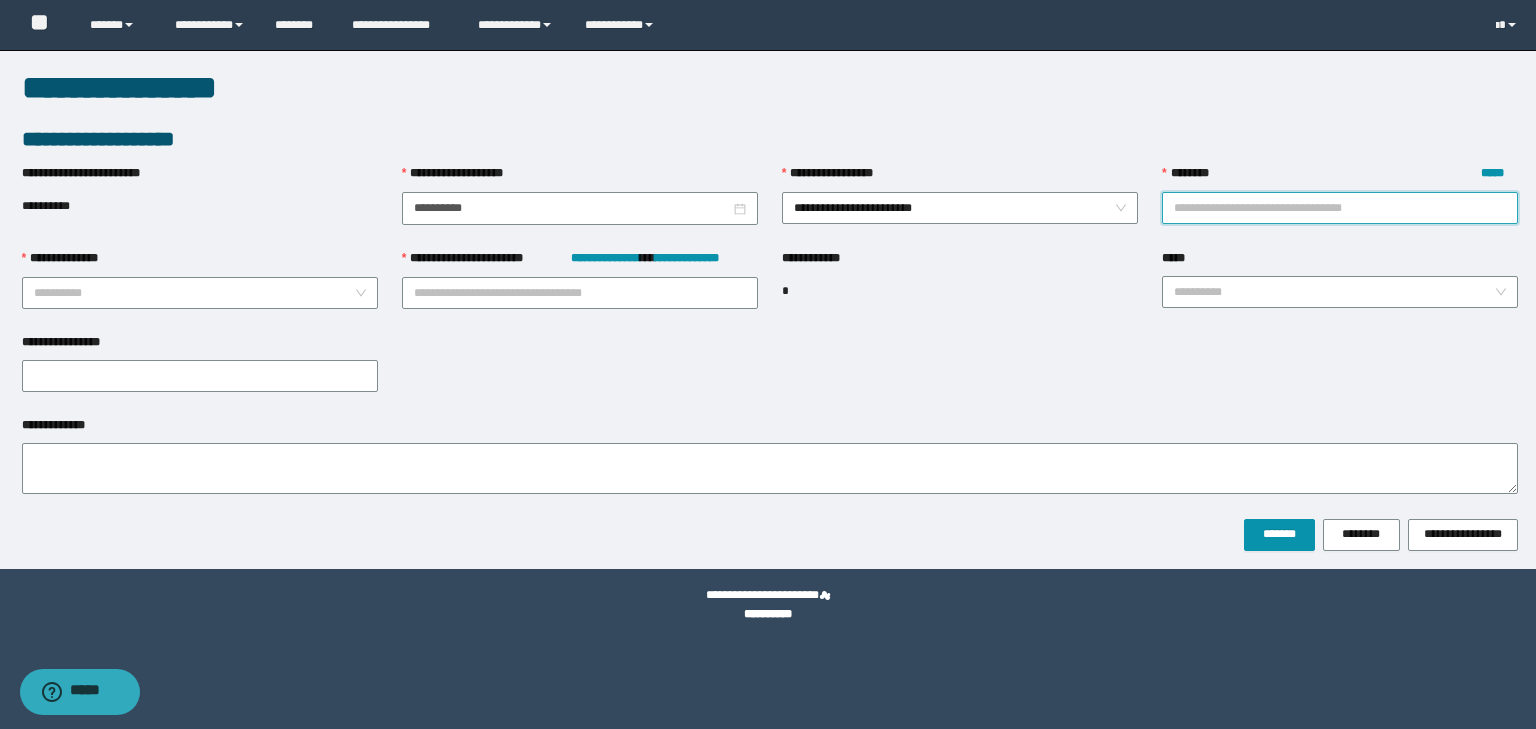 click on "******** *****" at bounding box center (1340, 208) 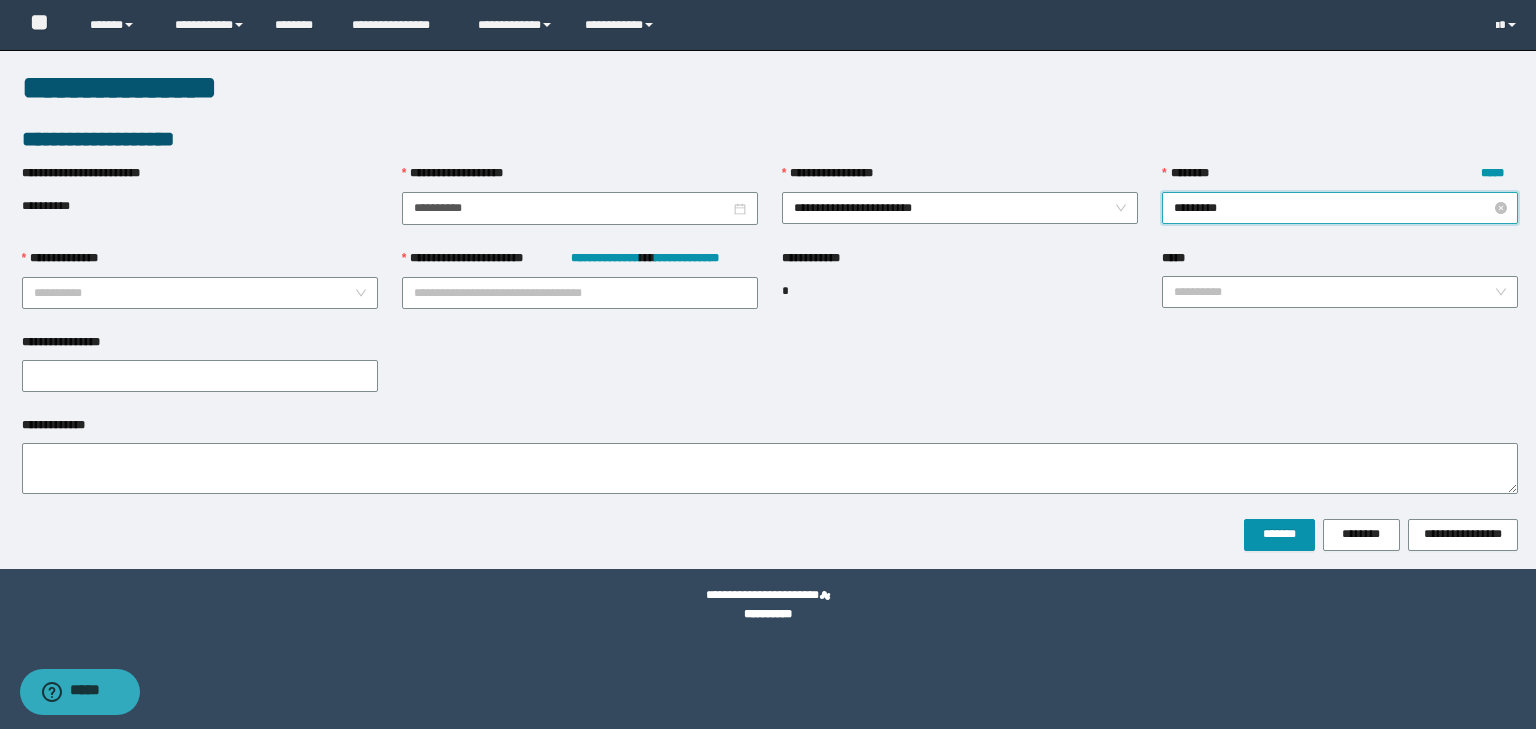 click on "********" at bounding box center [1340, 208] 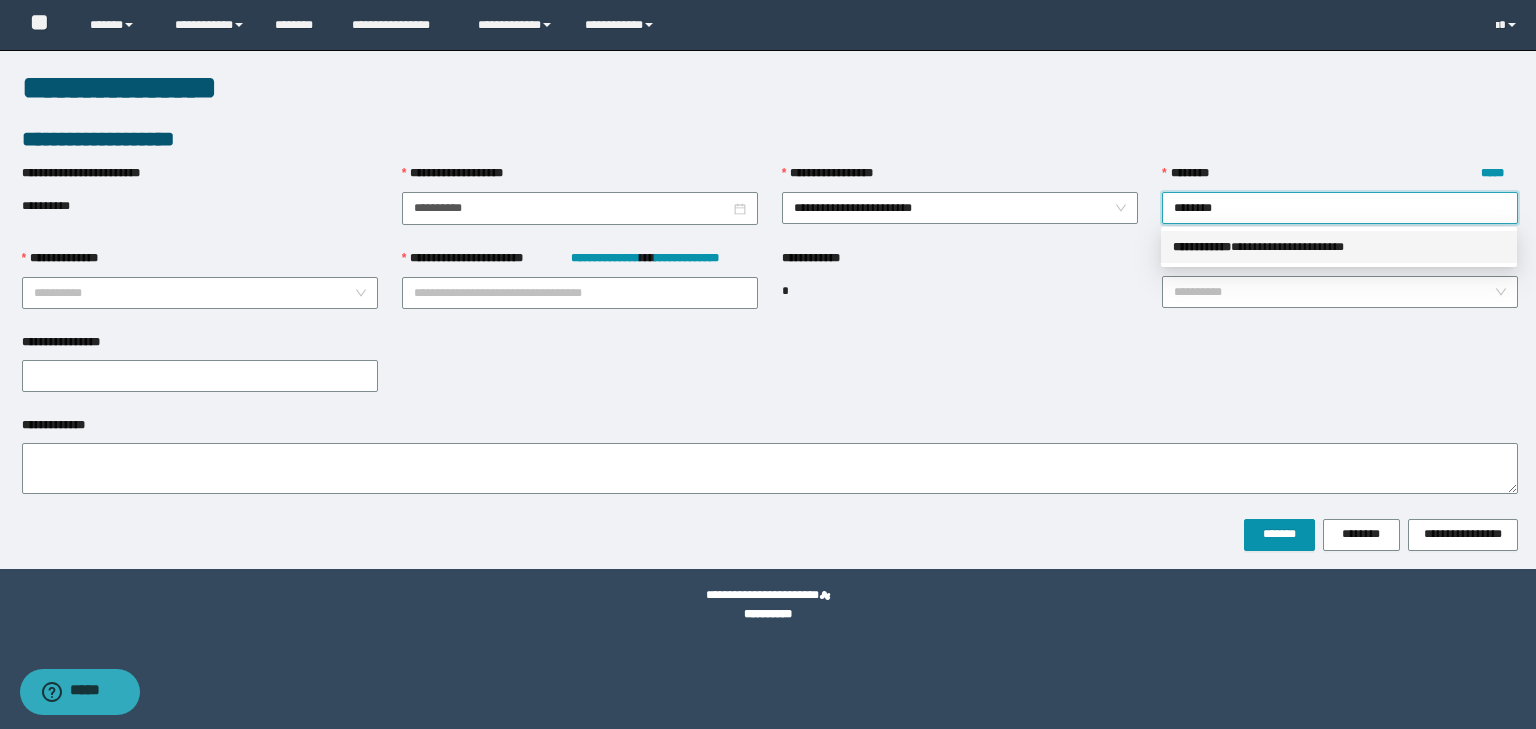 click on "** * ********" at bounding box center [1202, 247] 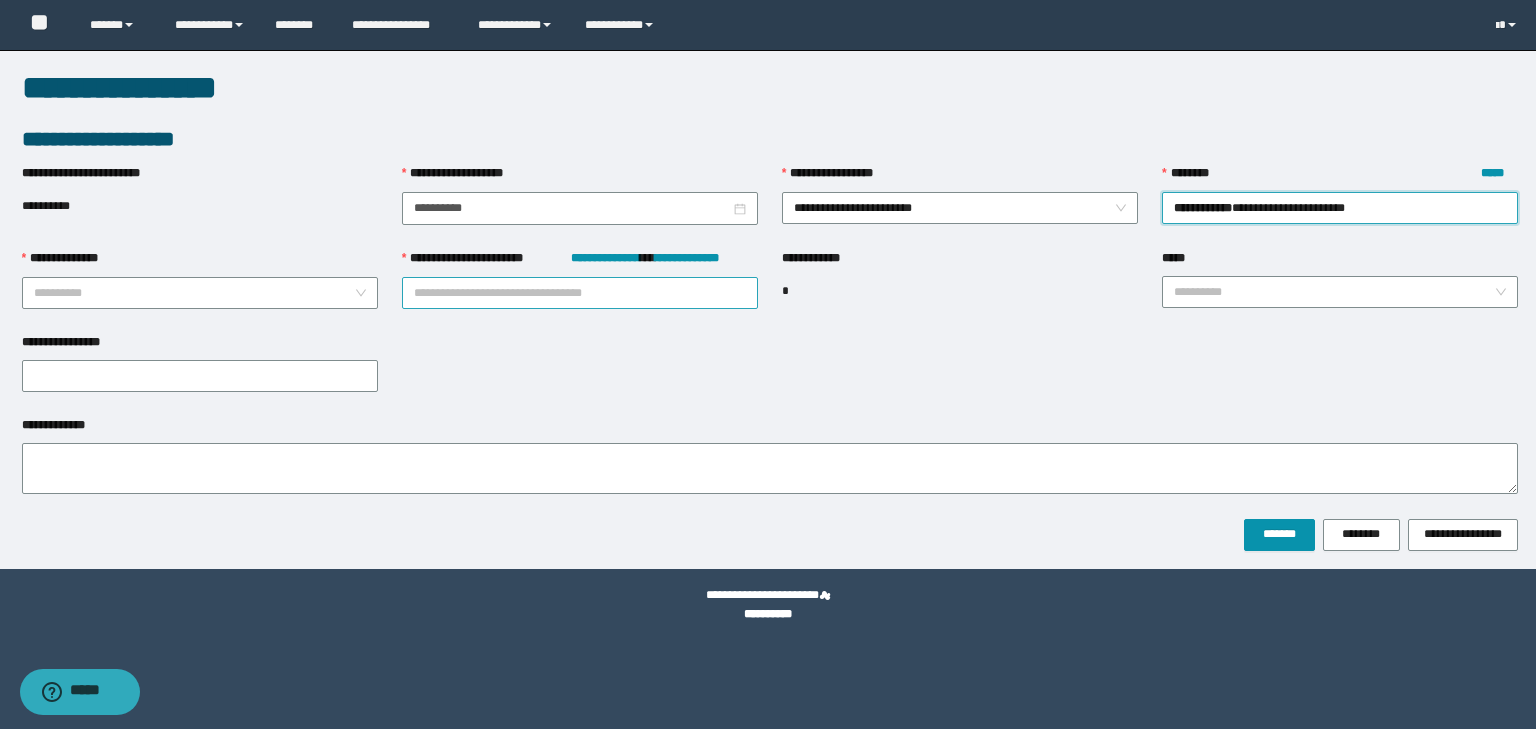 click on "**********" at bounding box center [580, 293] 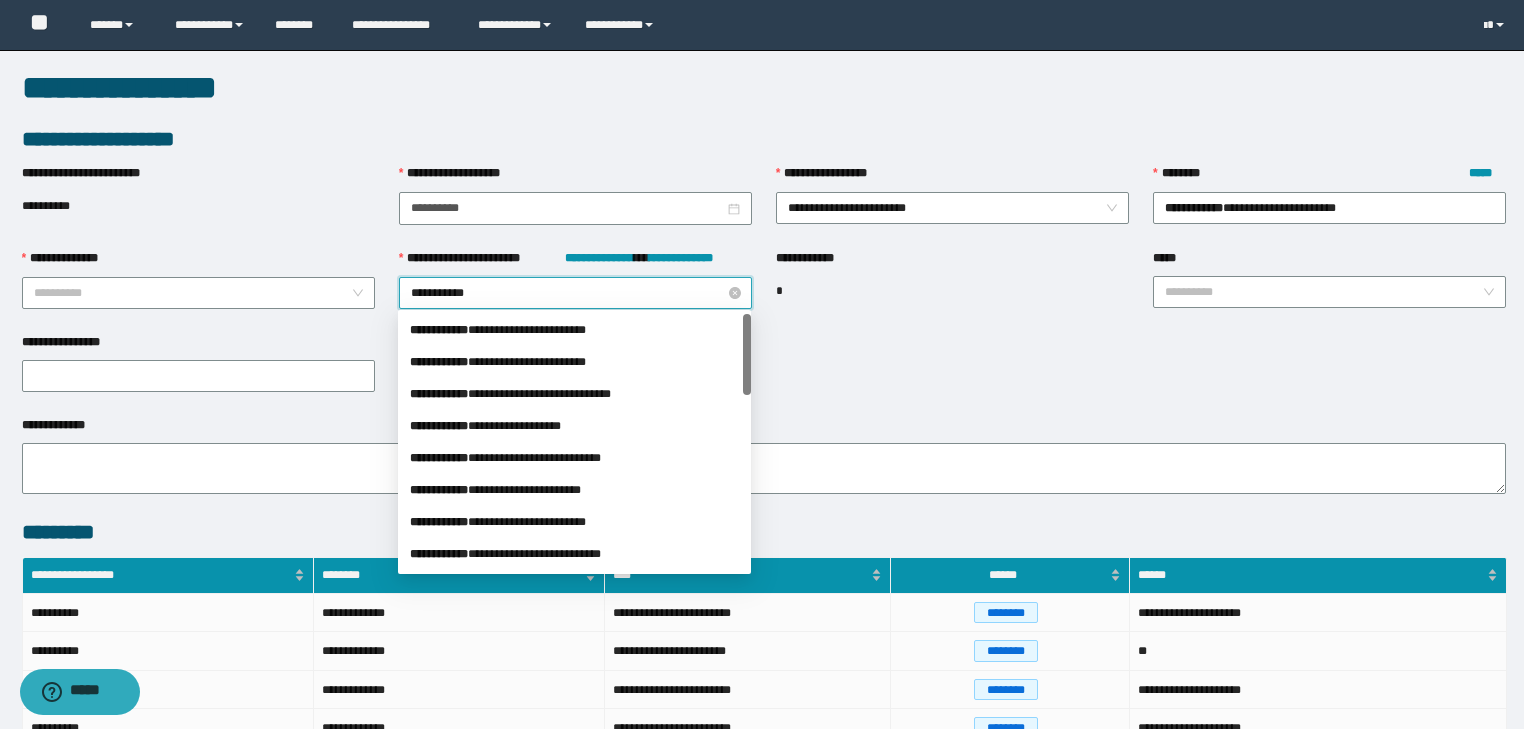 type on "**********" 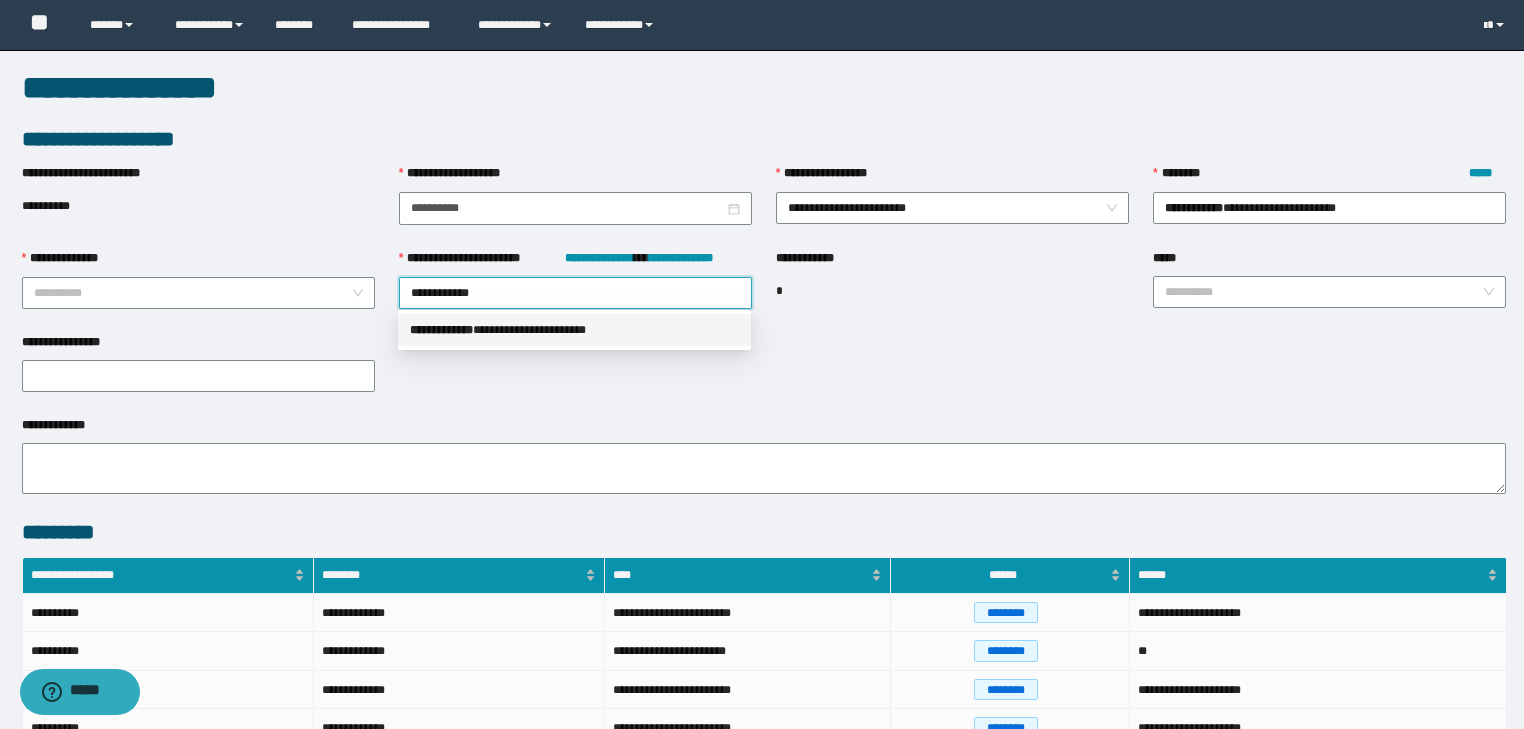 click on "**********" at bounding box center [574, 330] 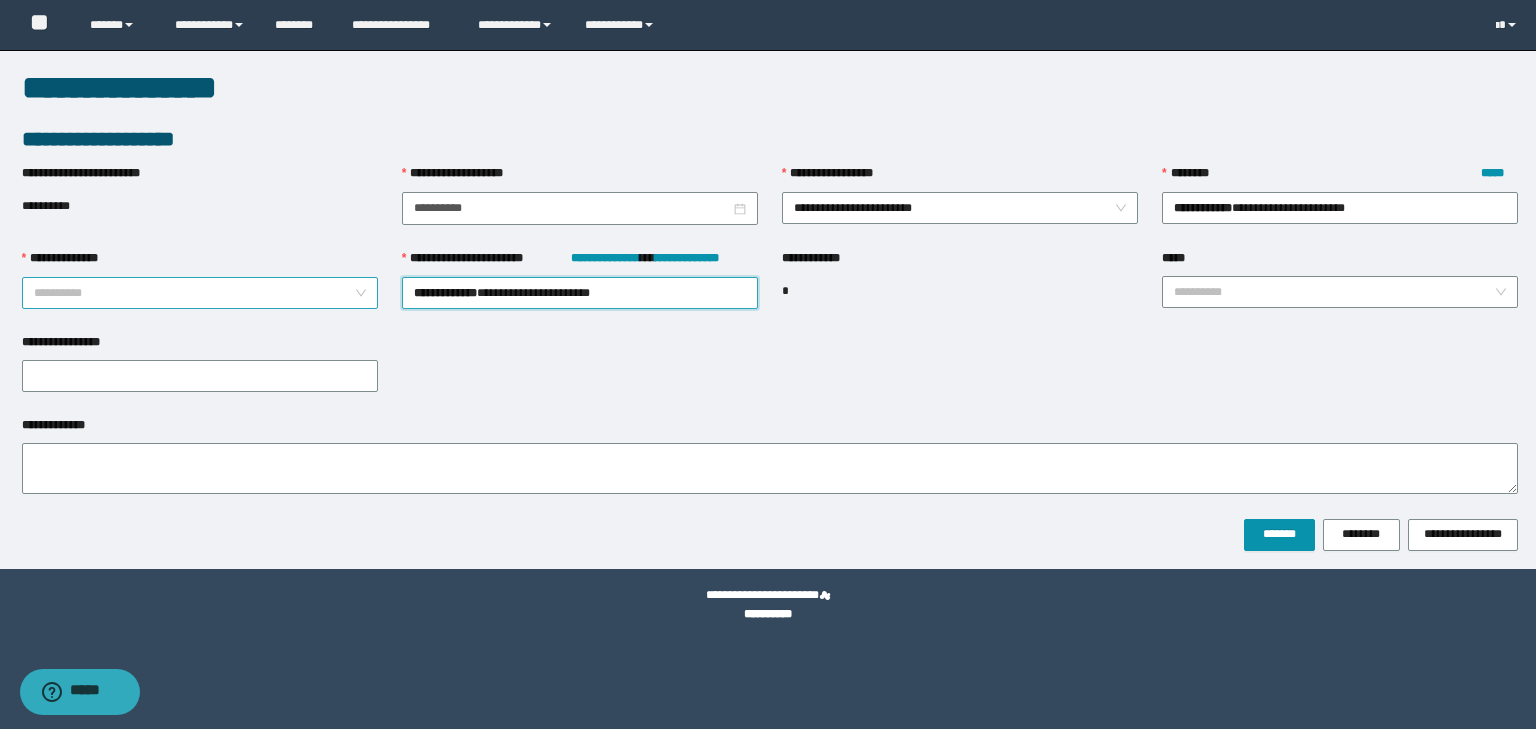click on "**********" at bounding box center (194, 293) 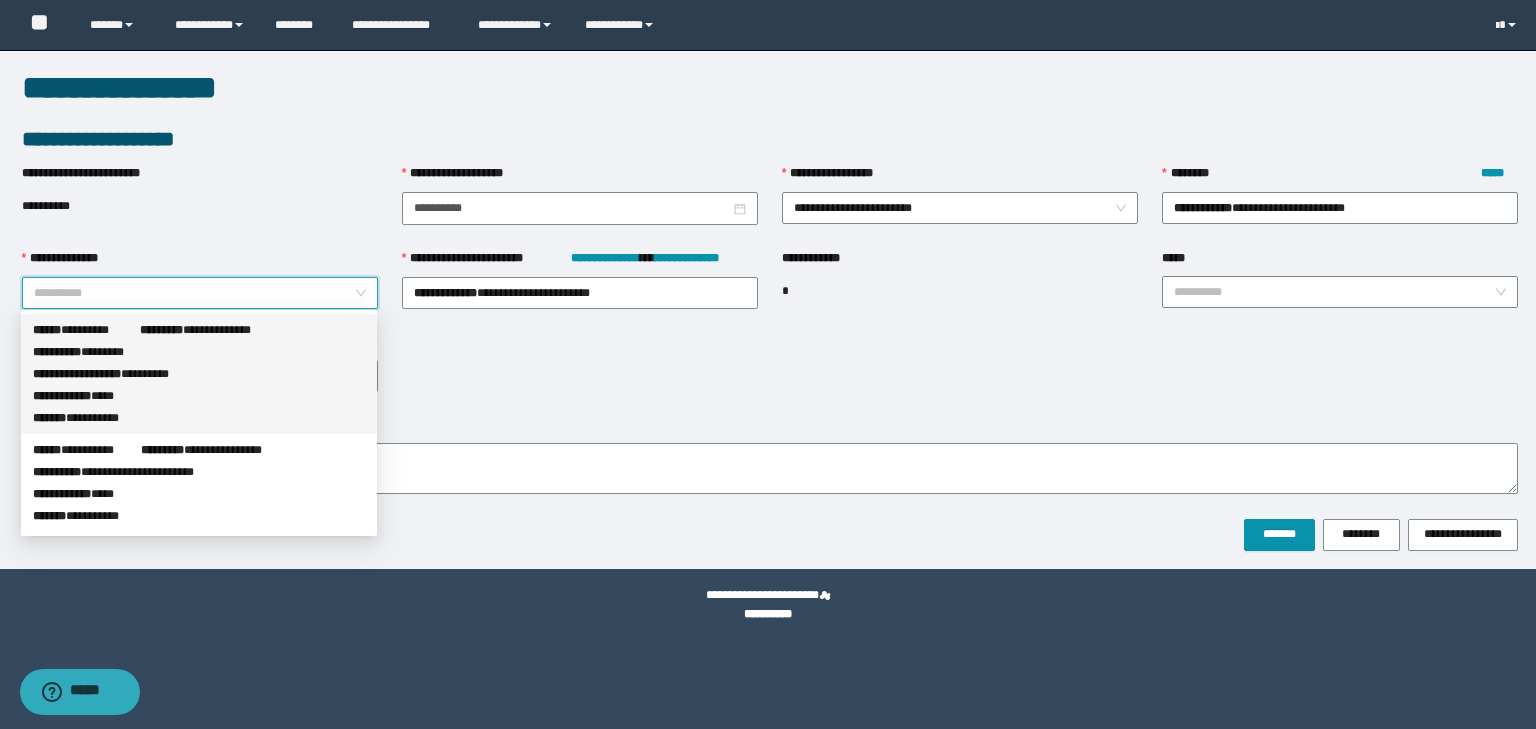 click on "**********" at bounding box center (199, 396) 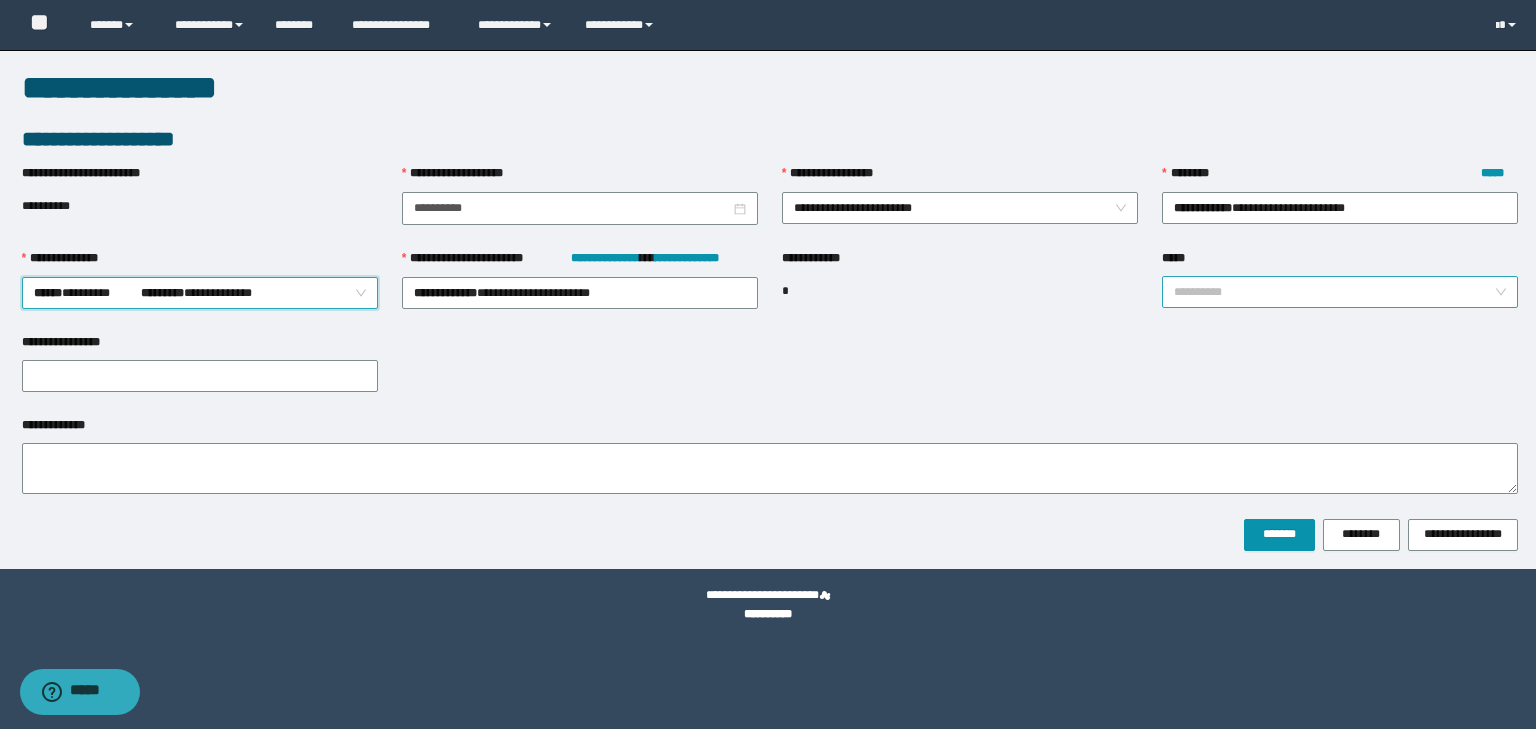 drag, startPoint x: 1280, startPoint y: 268, endPoint x: 1276, endPoint y: 283, distance: 15.524175 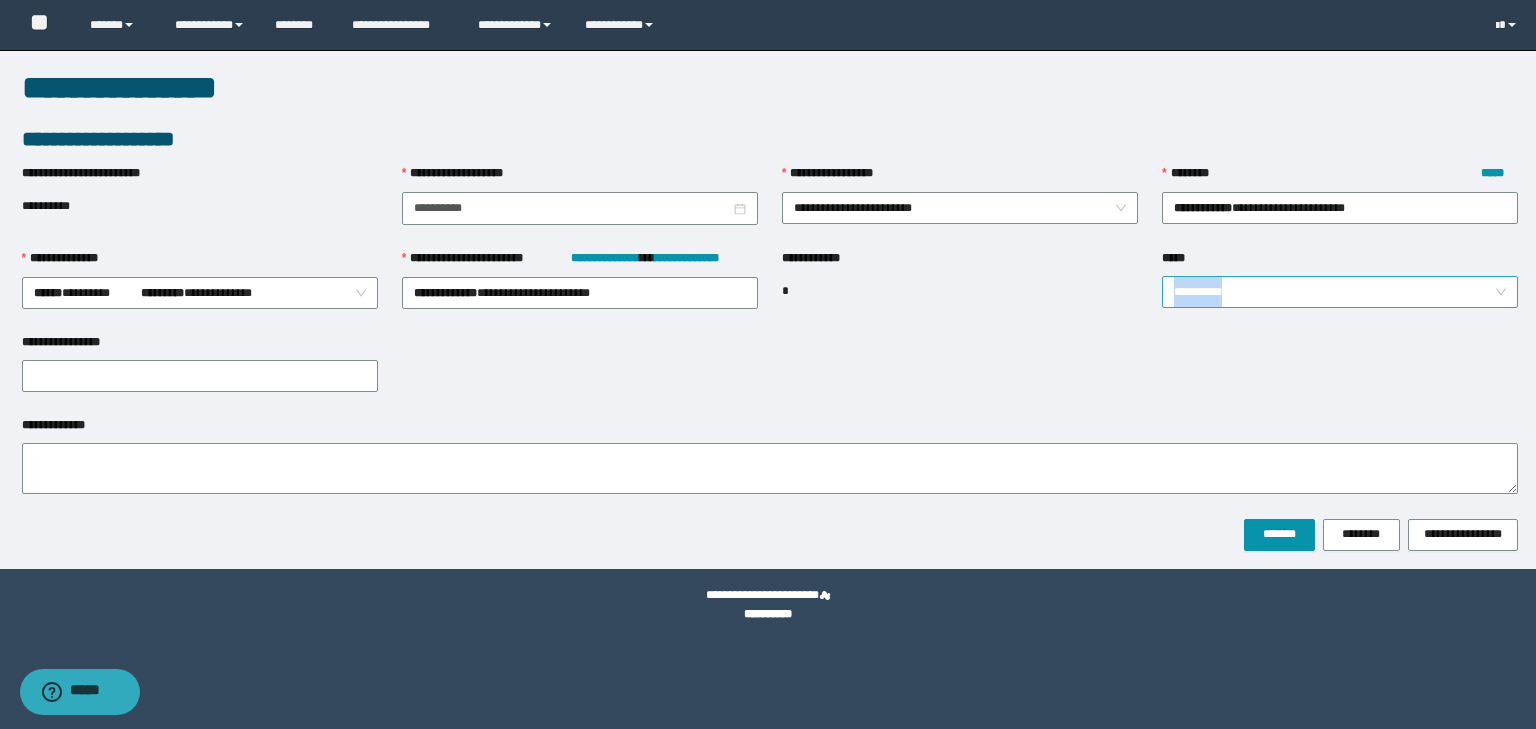 click on "*****" at bounding box center (1334, 292) 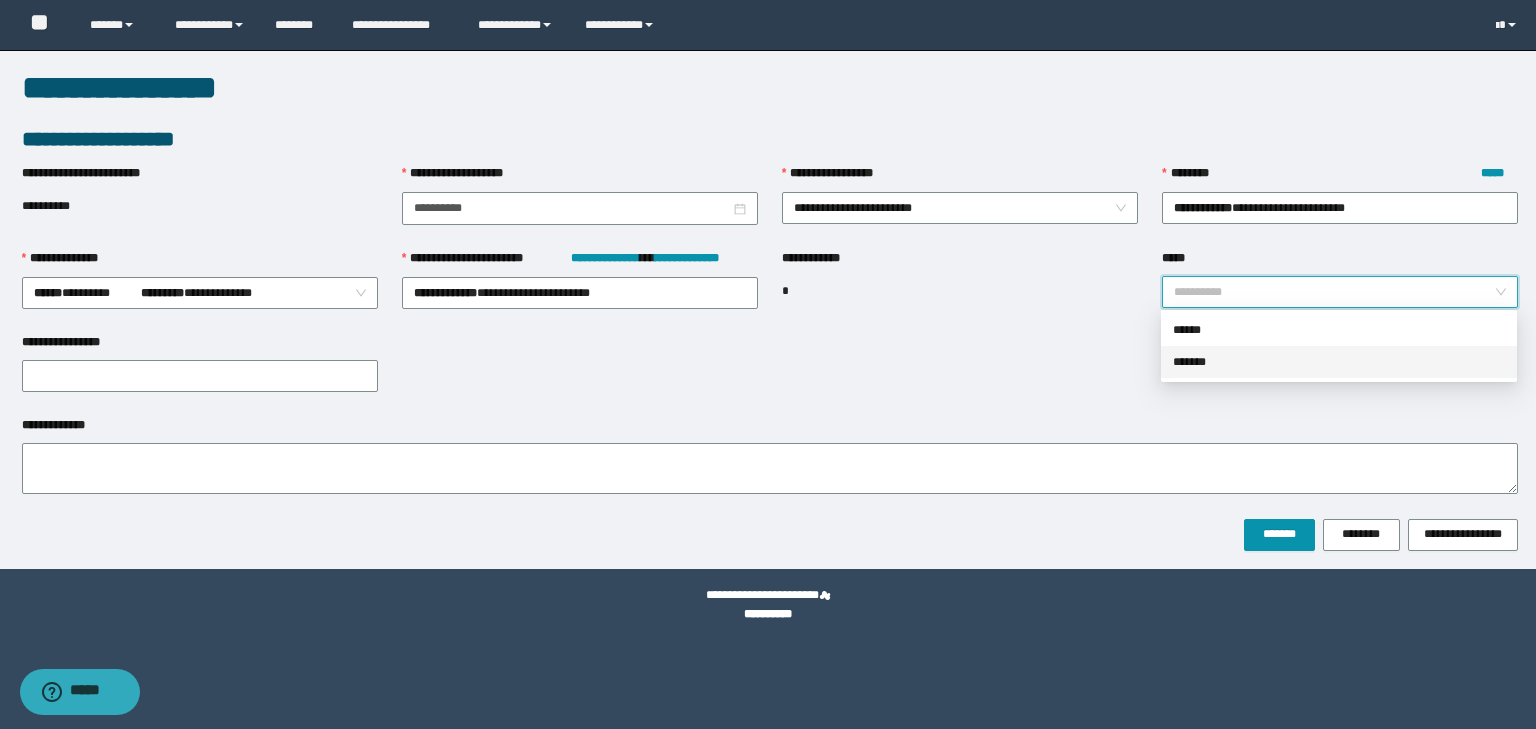 click on "*******" at bounding box center (1339, 362) 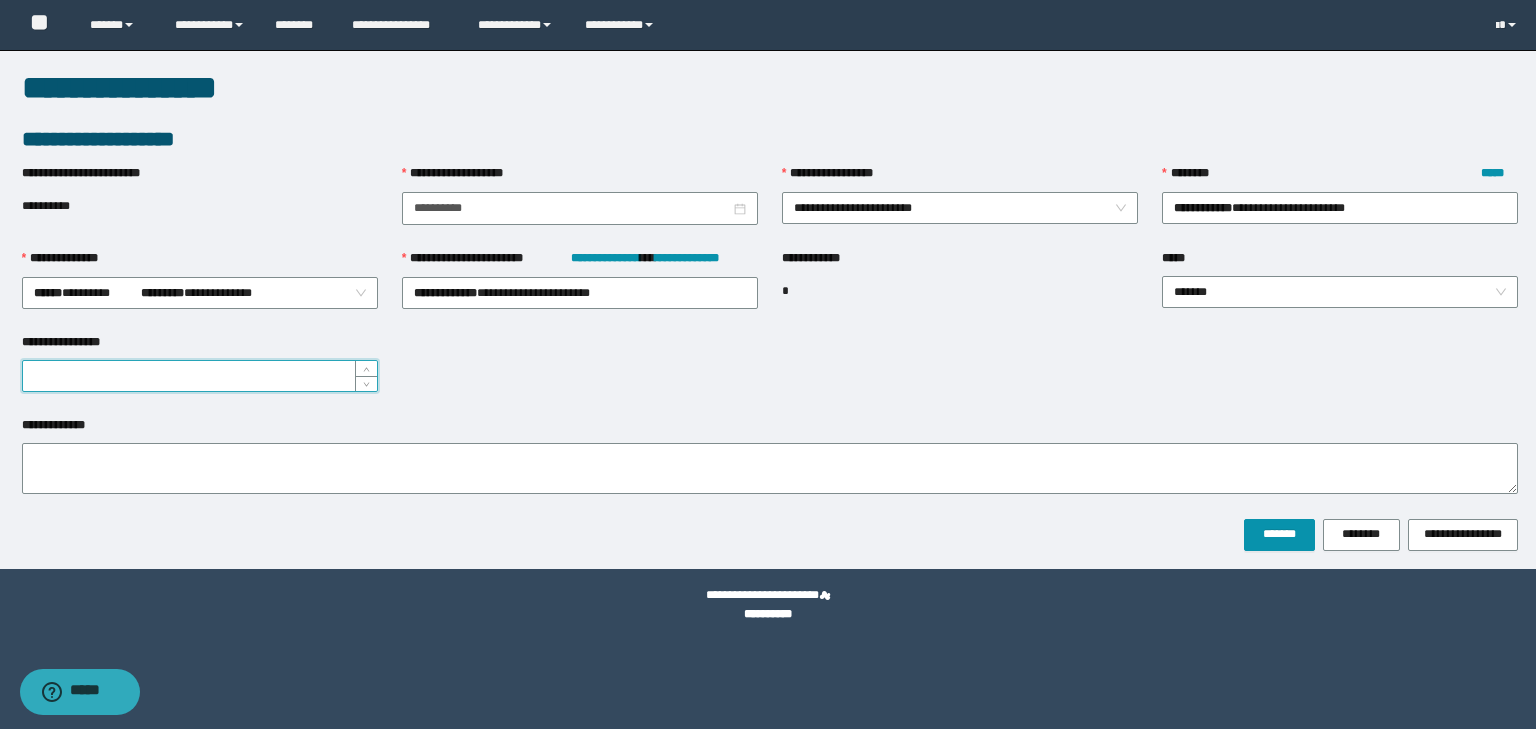 click on "**********" at bounding box center [200, 376] 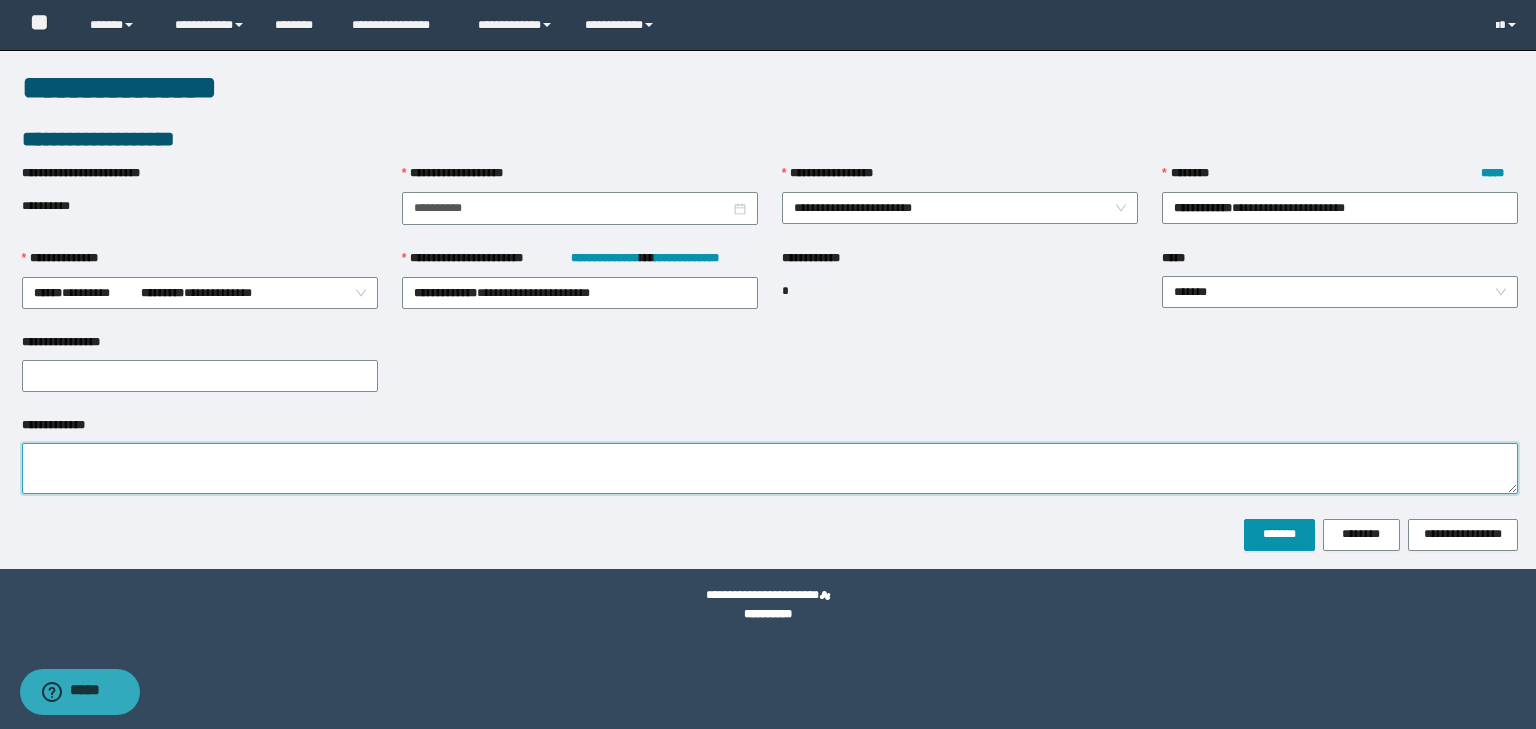 click on "**********" at bounding box center [770, 468] 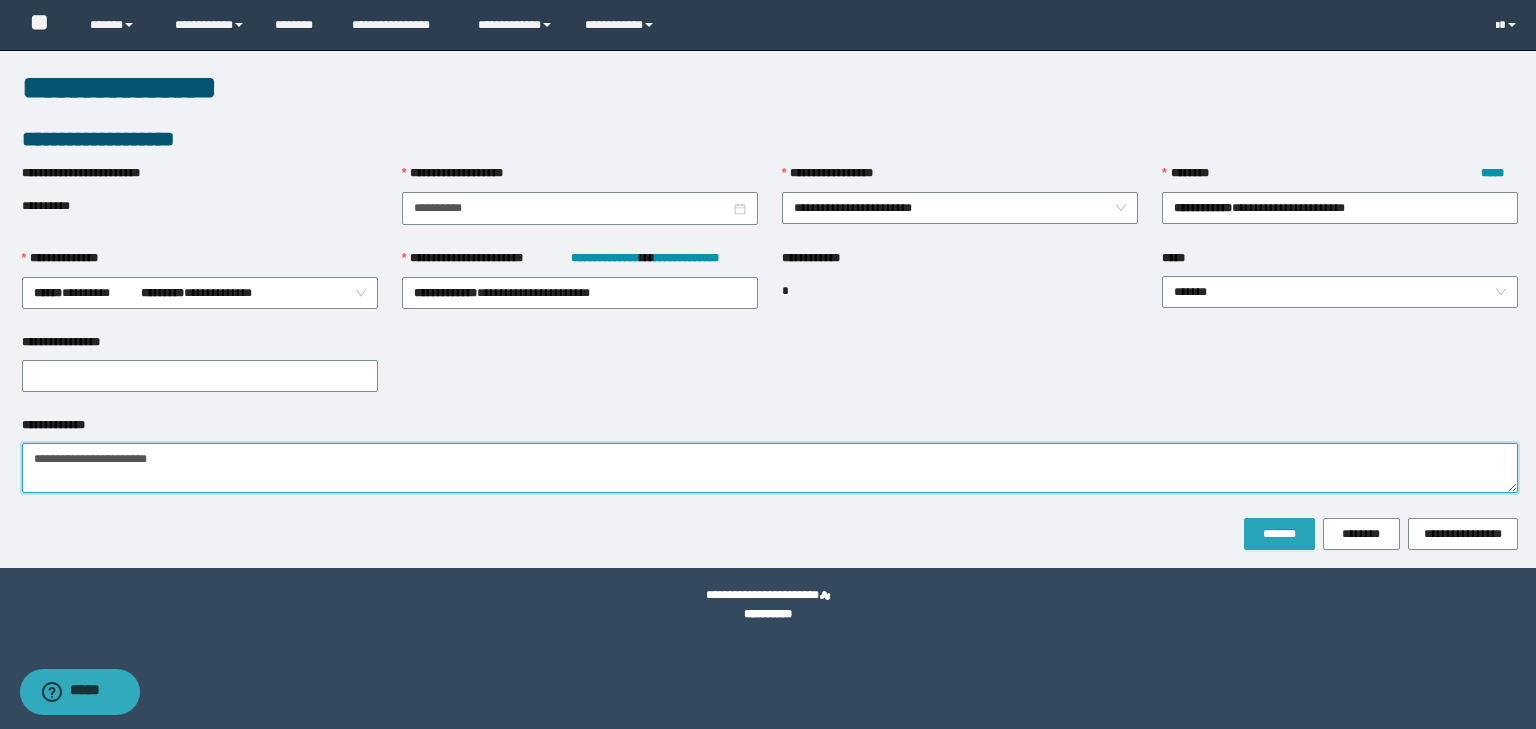 type on "**********" 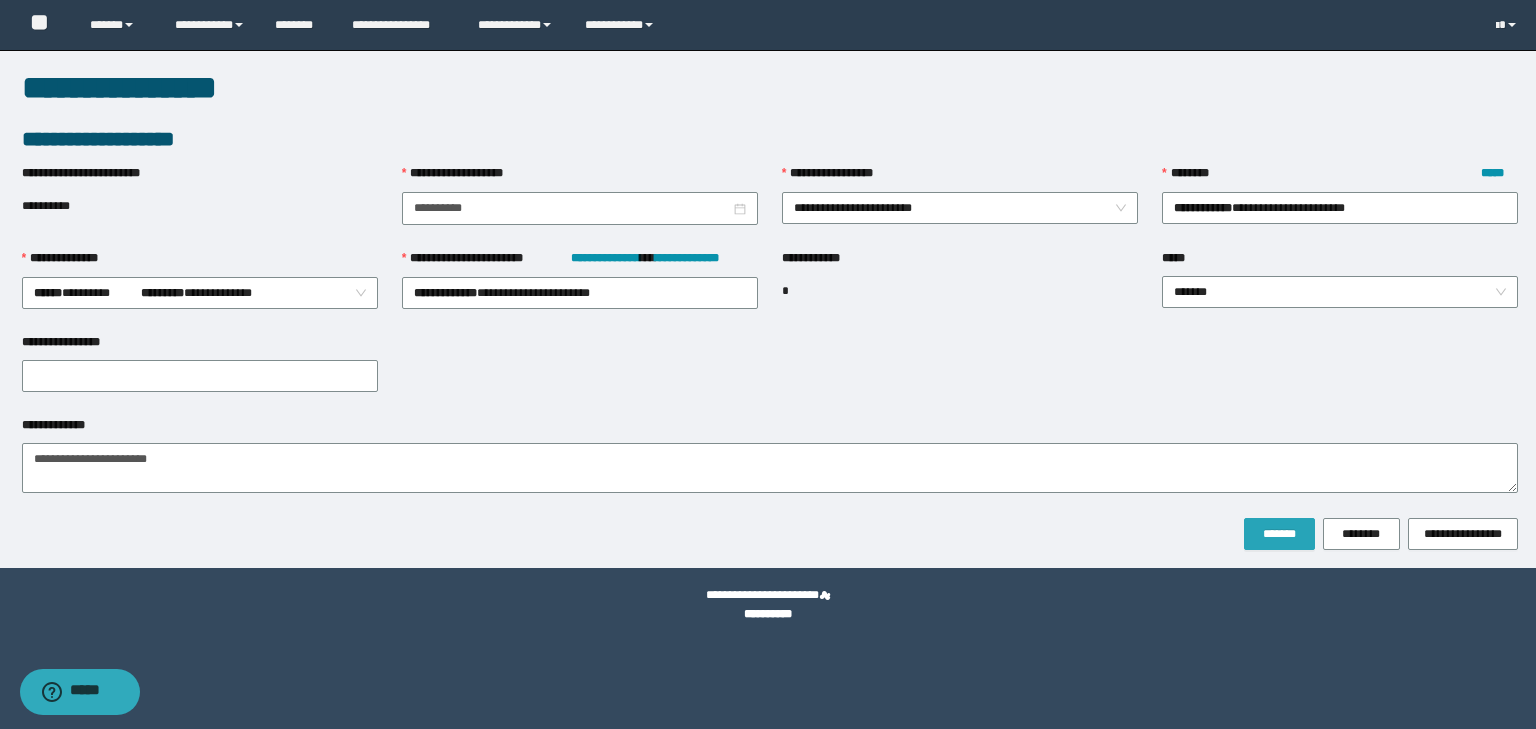 click on "*******" at bounding box center (1279, 534) 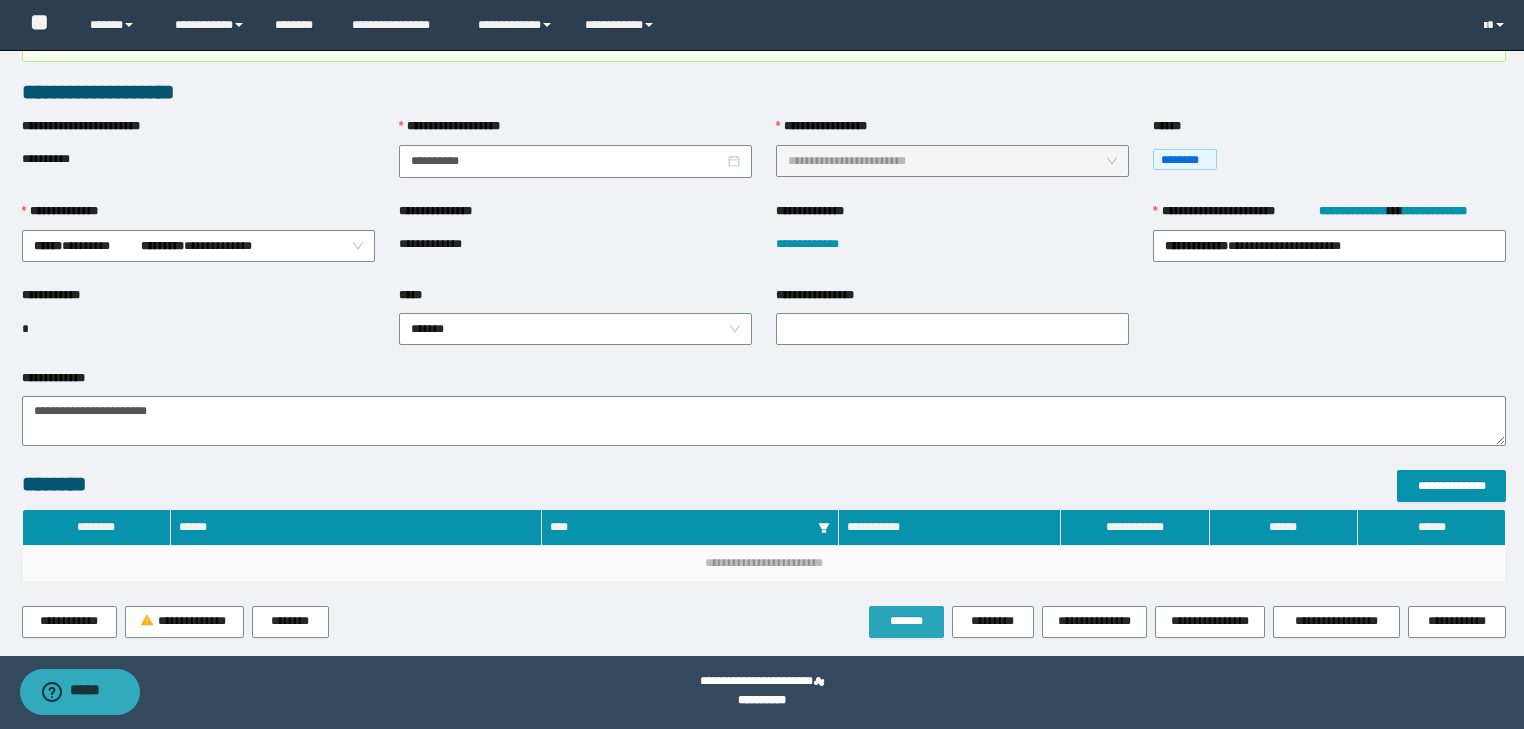 scroll, scrollTop: 100, scrollLeft: 0, axis: vertical 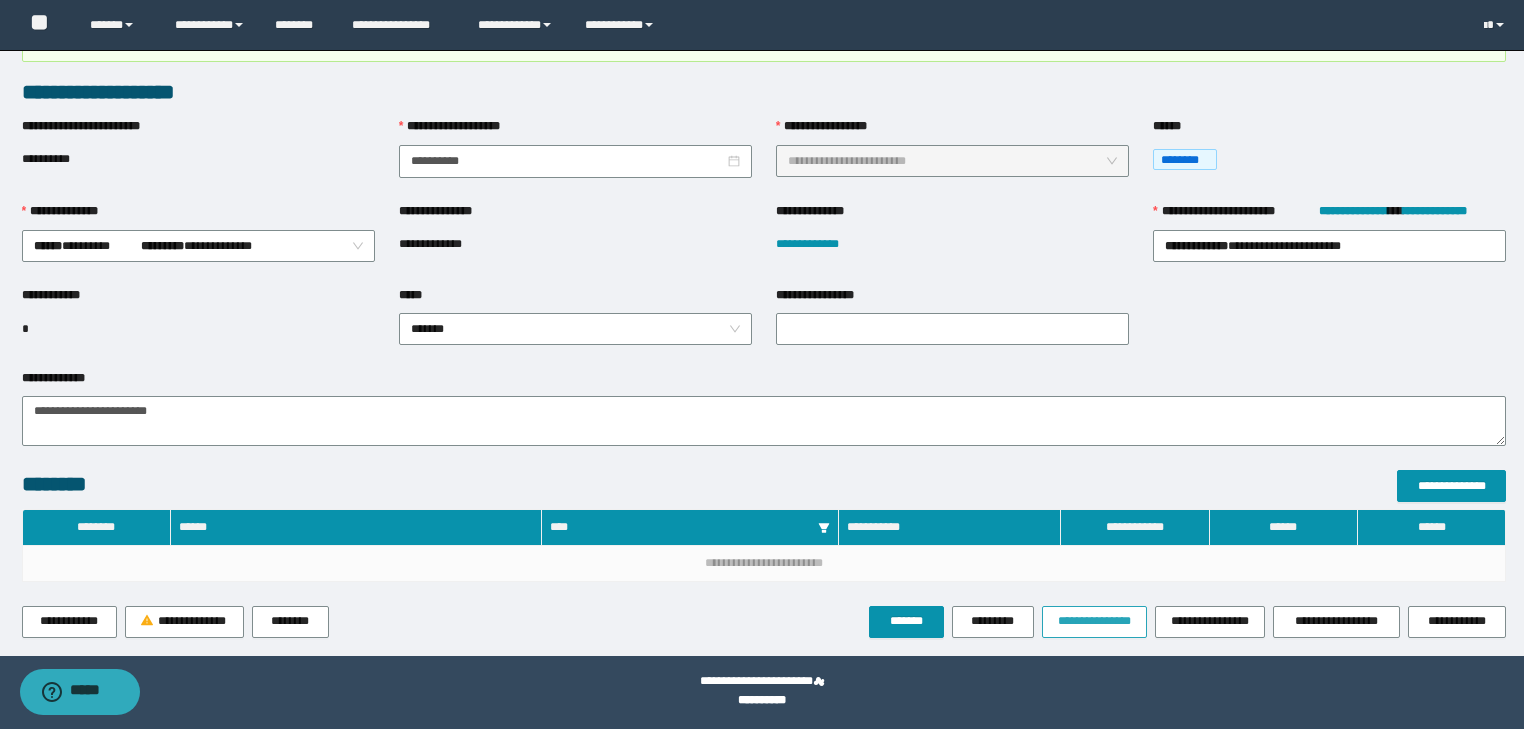 click on "**********" at bounding box center (1094, 621) 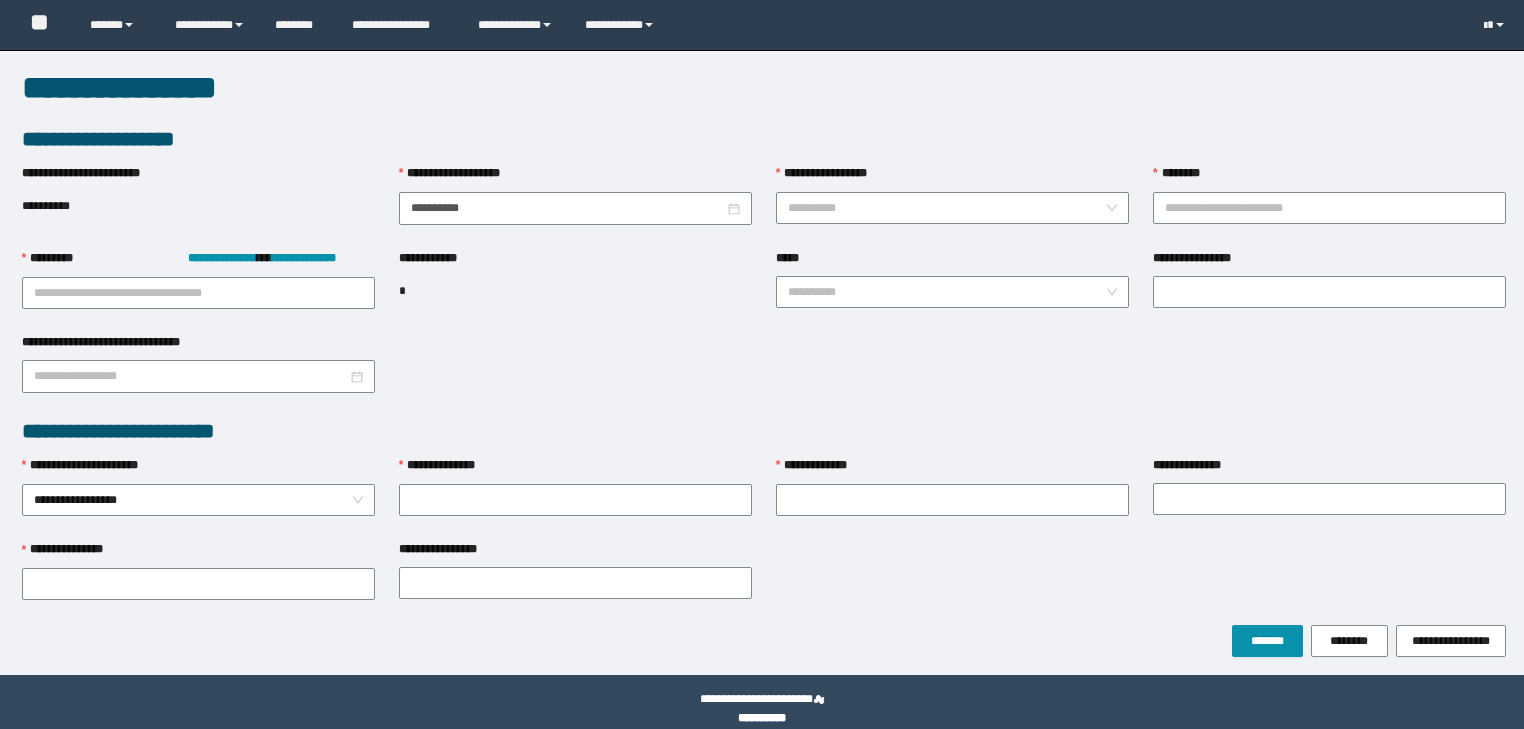 scroll, scrollTop: 0, scrollLeft: 0, axis: both 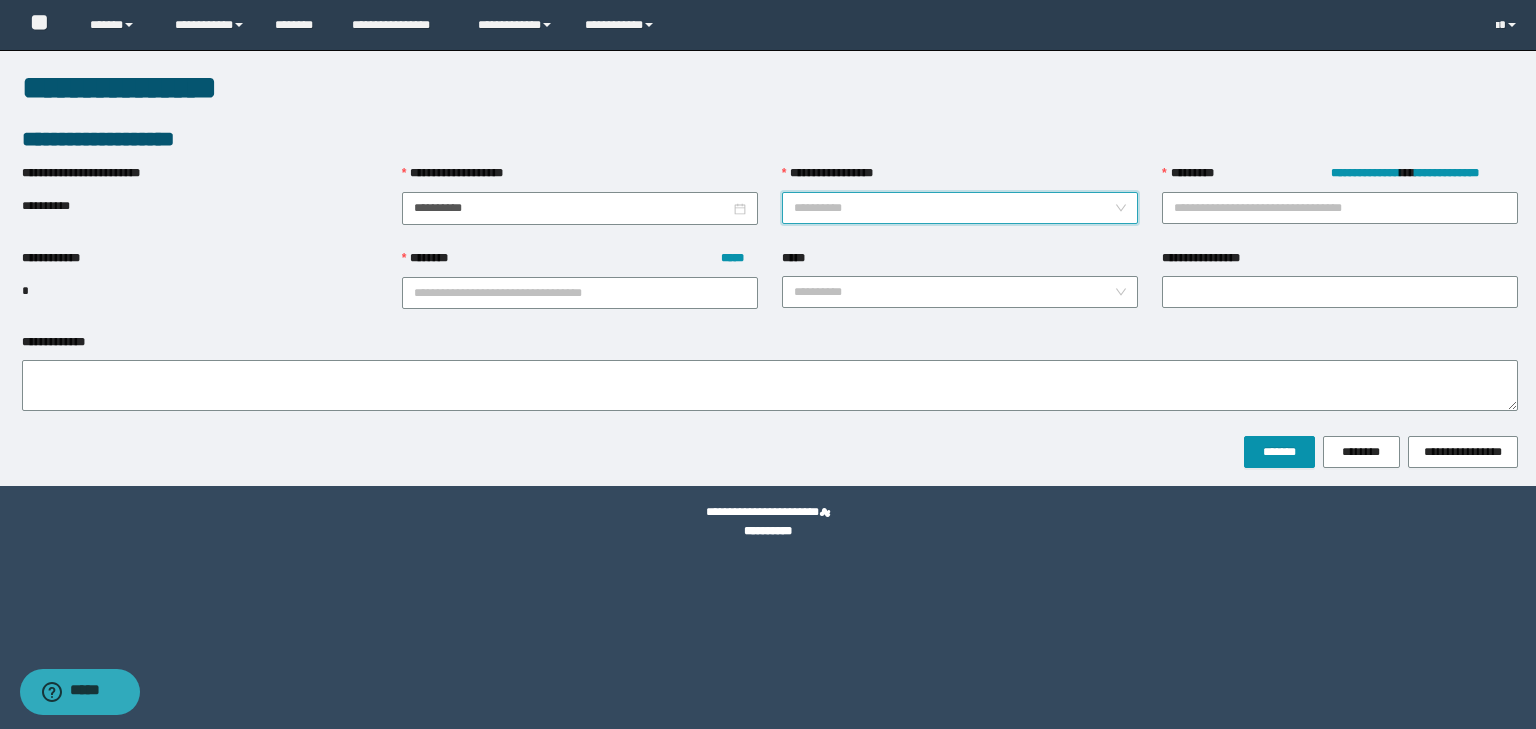 click on "**********" at bounding box center (954, 208) 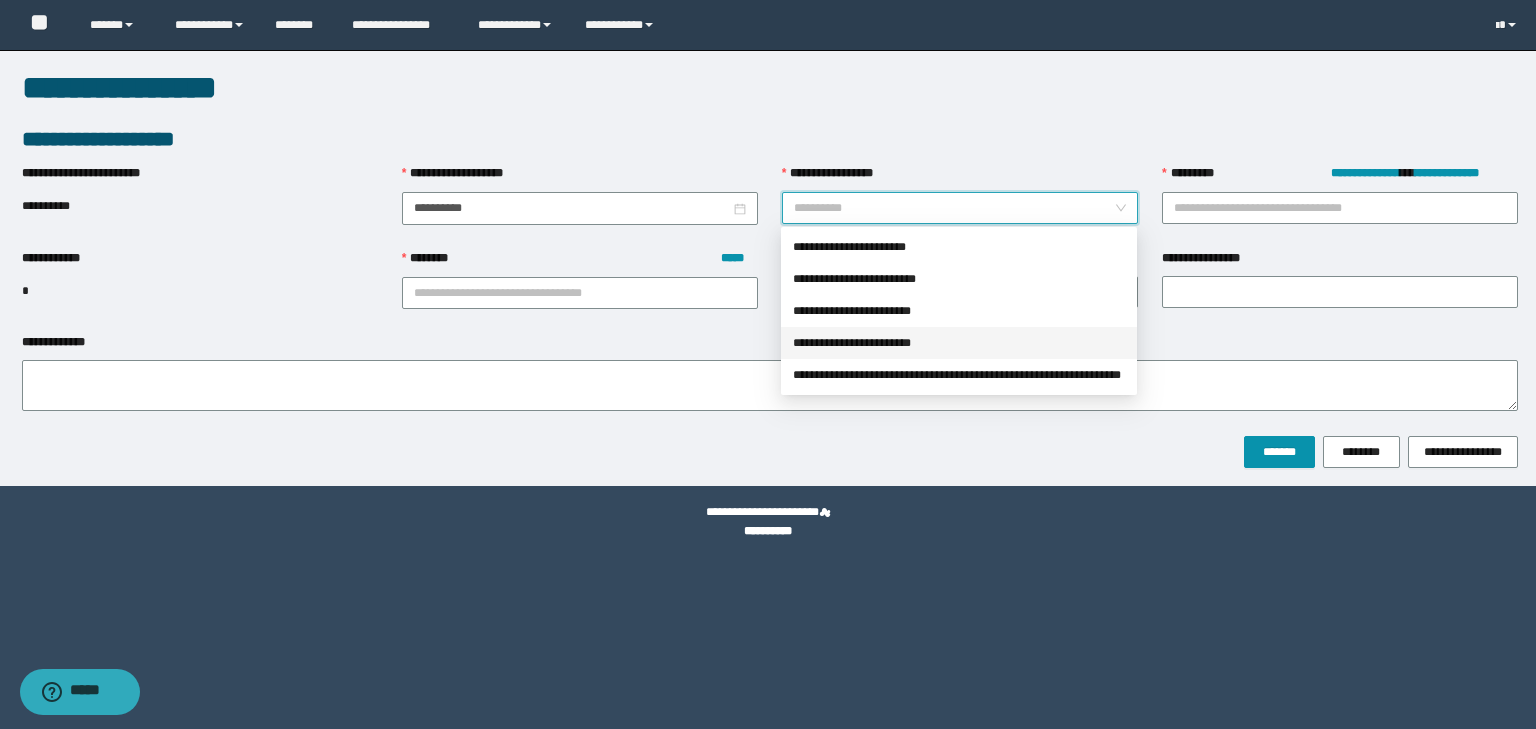 click on "**********" at bounding box center (959, 343) 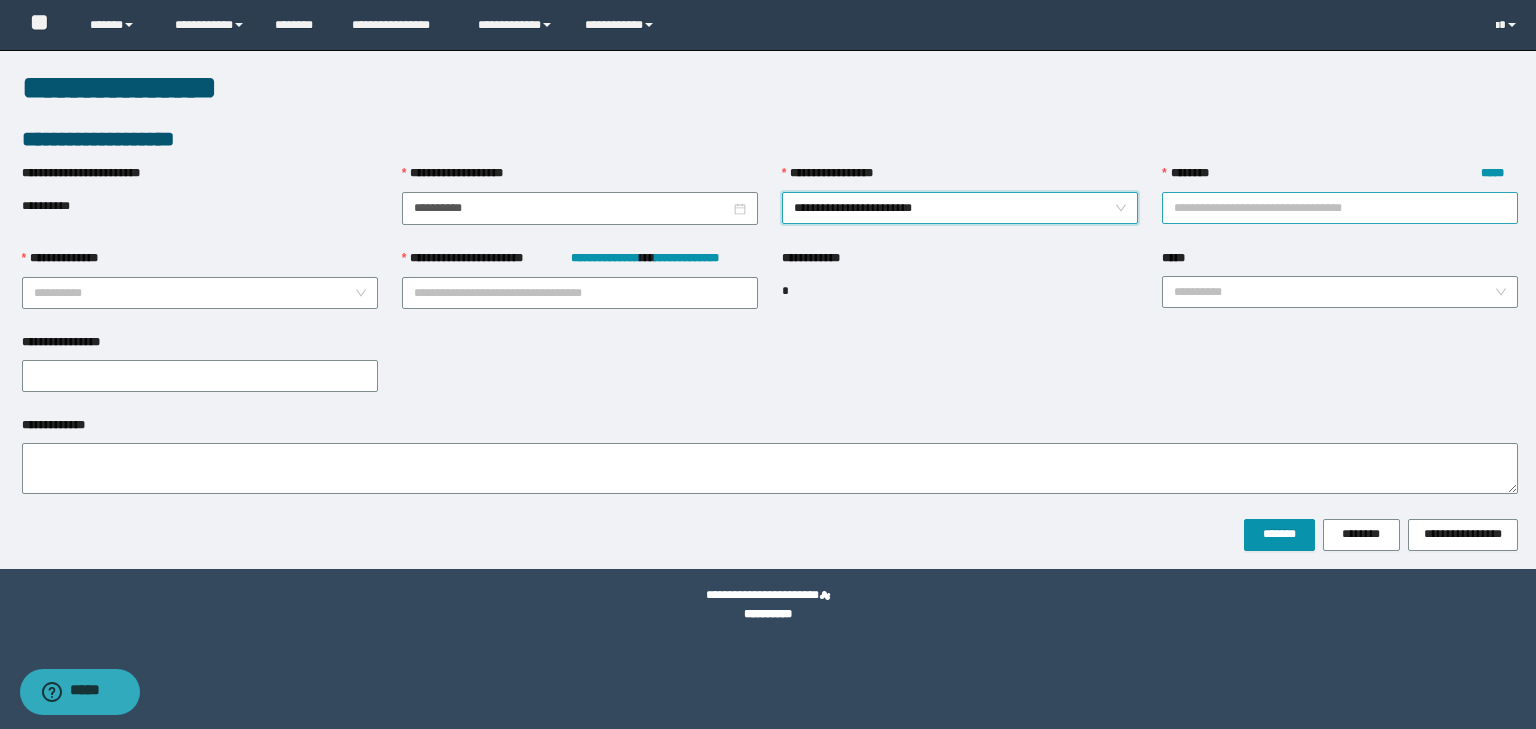 click on "******** *****" at bounding box center (1340, 208) 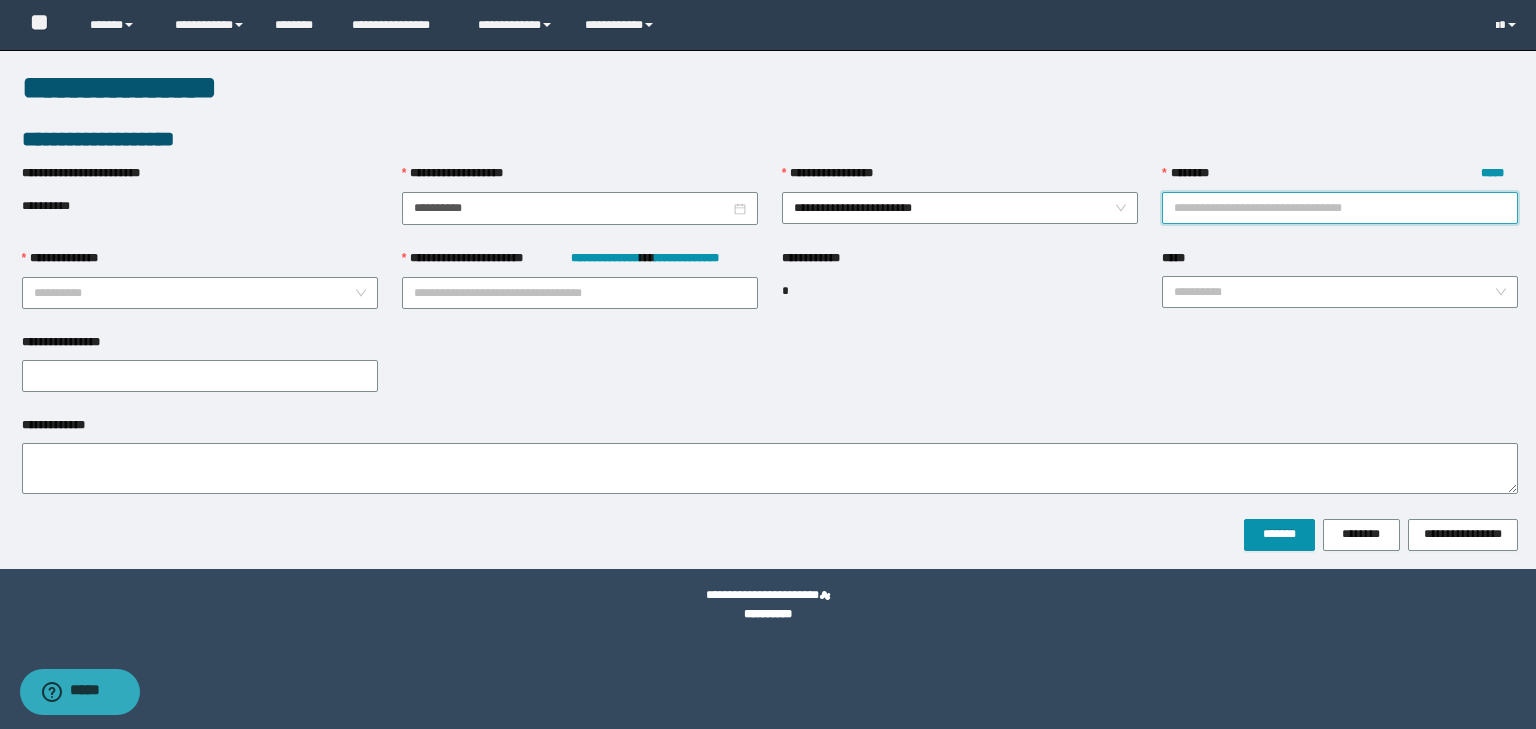 paste on "********" 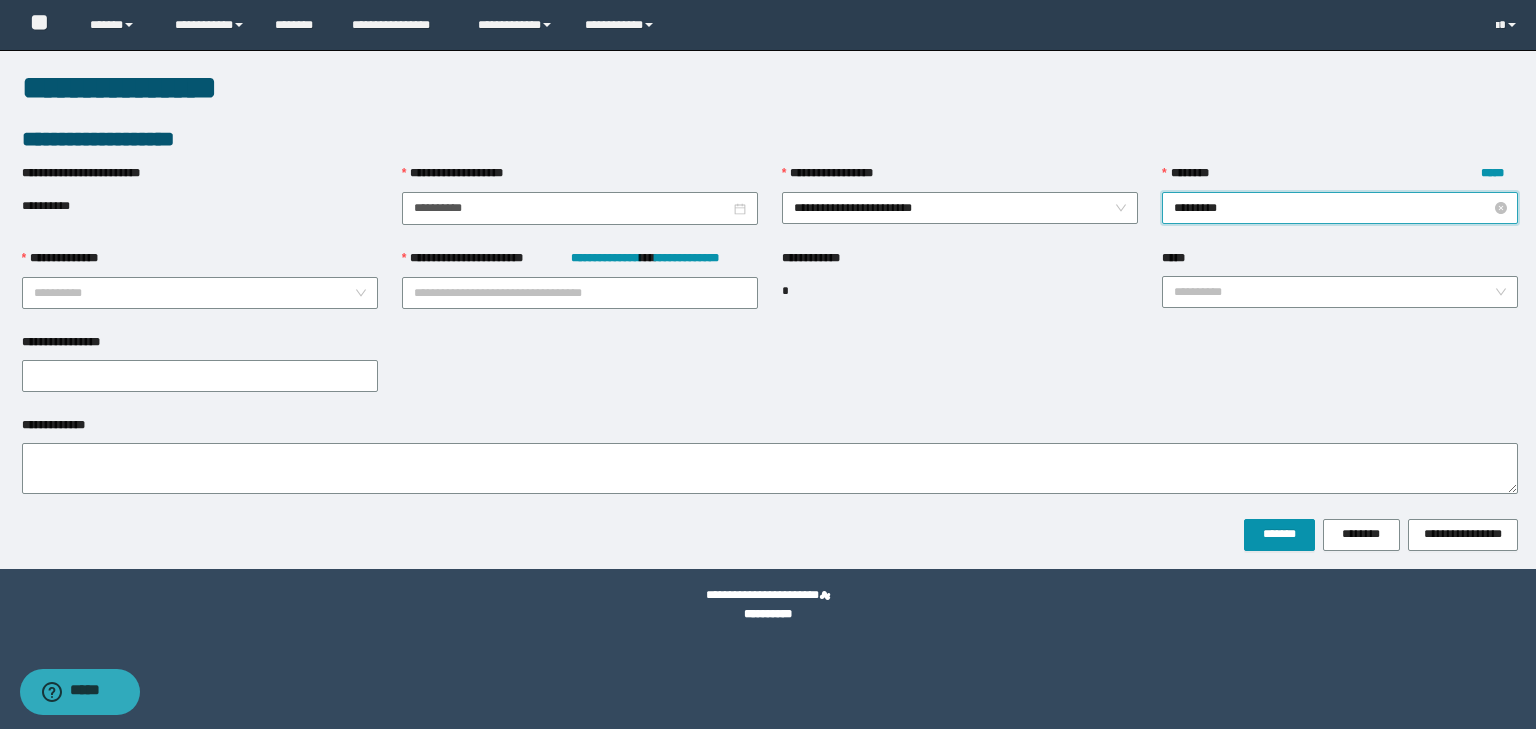 click on "********" at bounding box center (1340, 208) 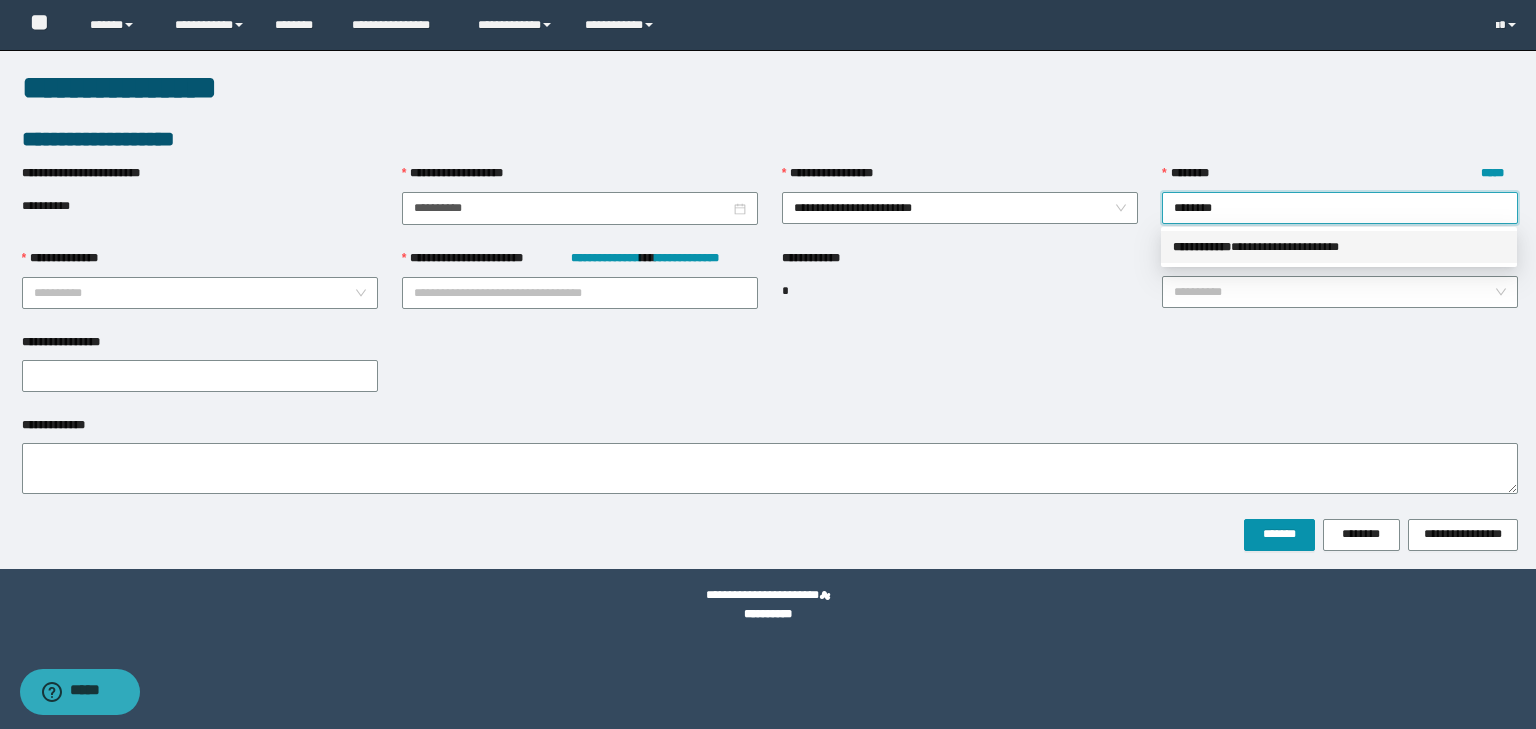 click on "** * ********" at bounding box center [1202, 247] 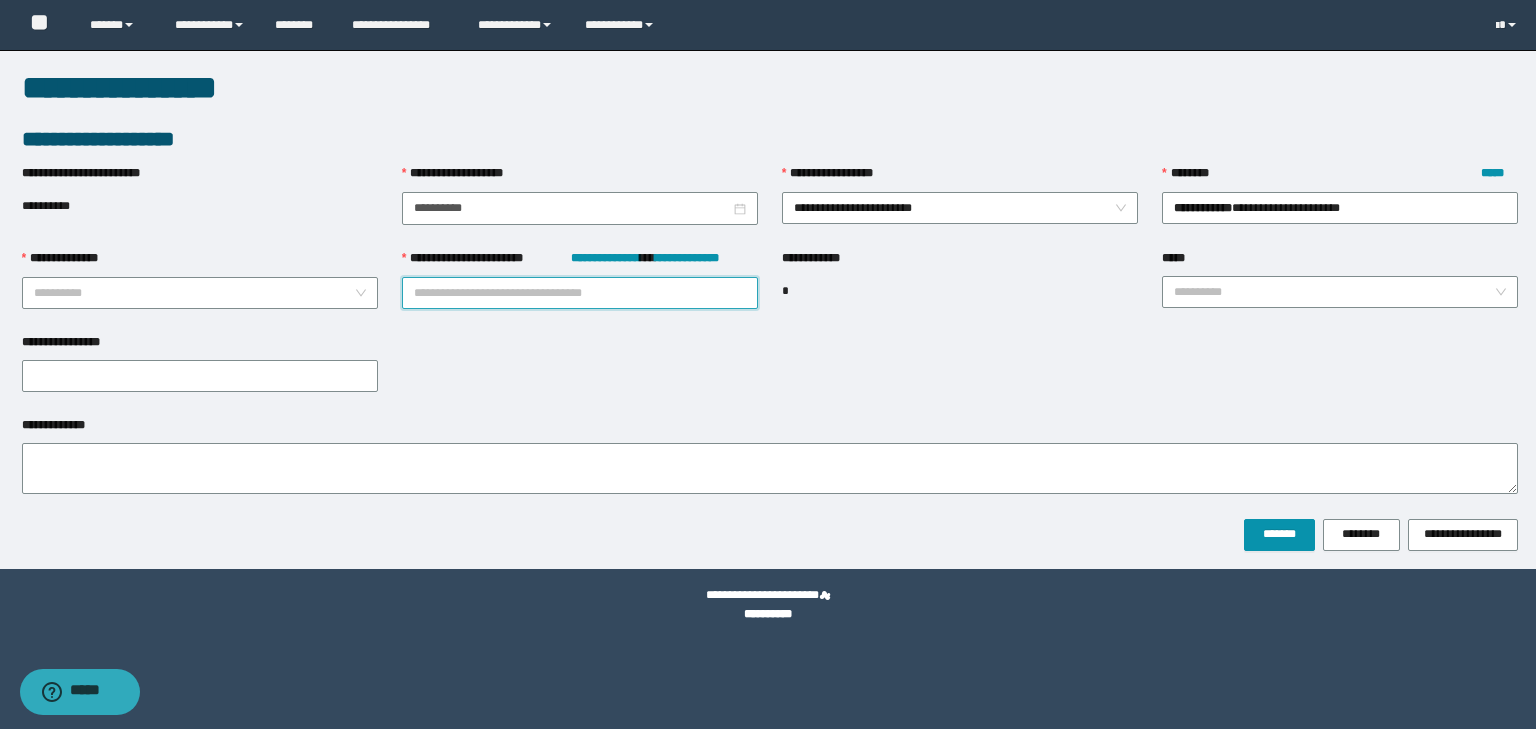 click on "**********" at bounding box center [580, 293] 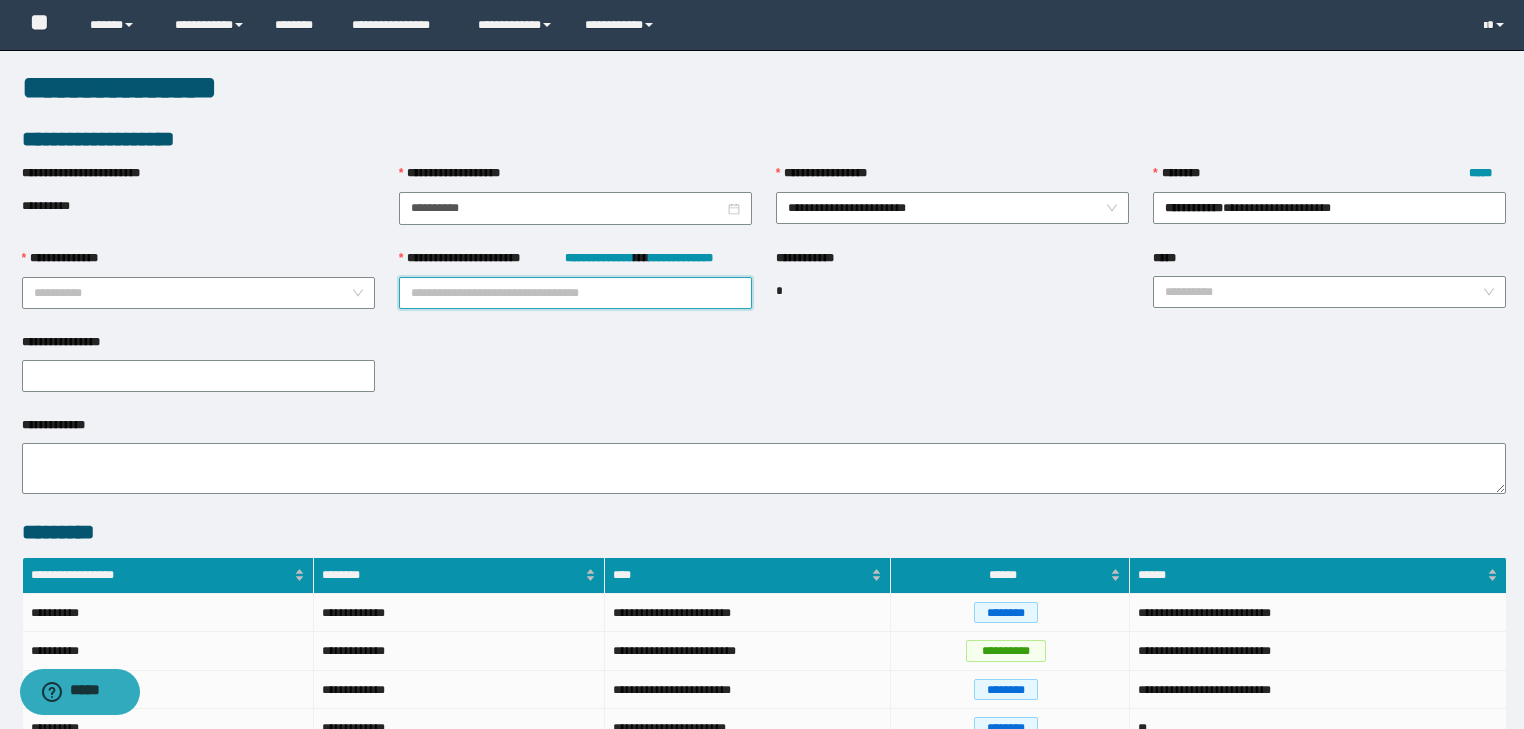 paste on "********" 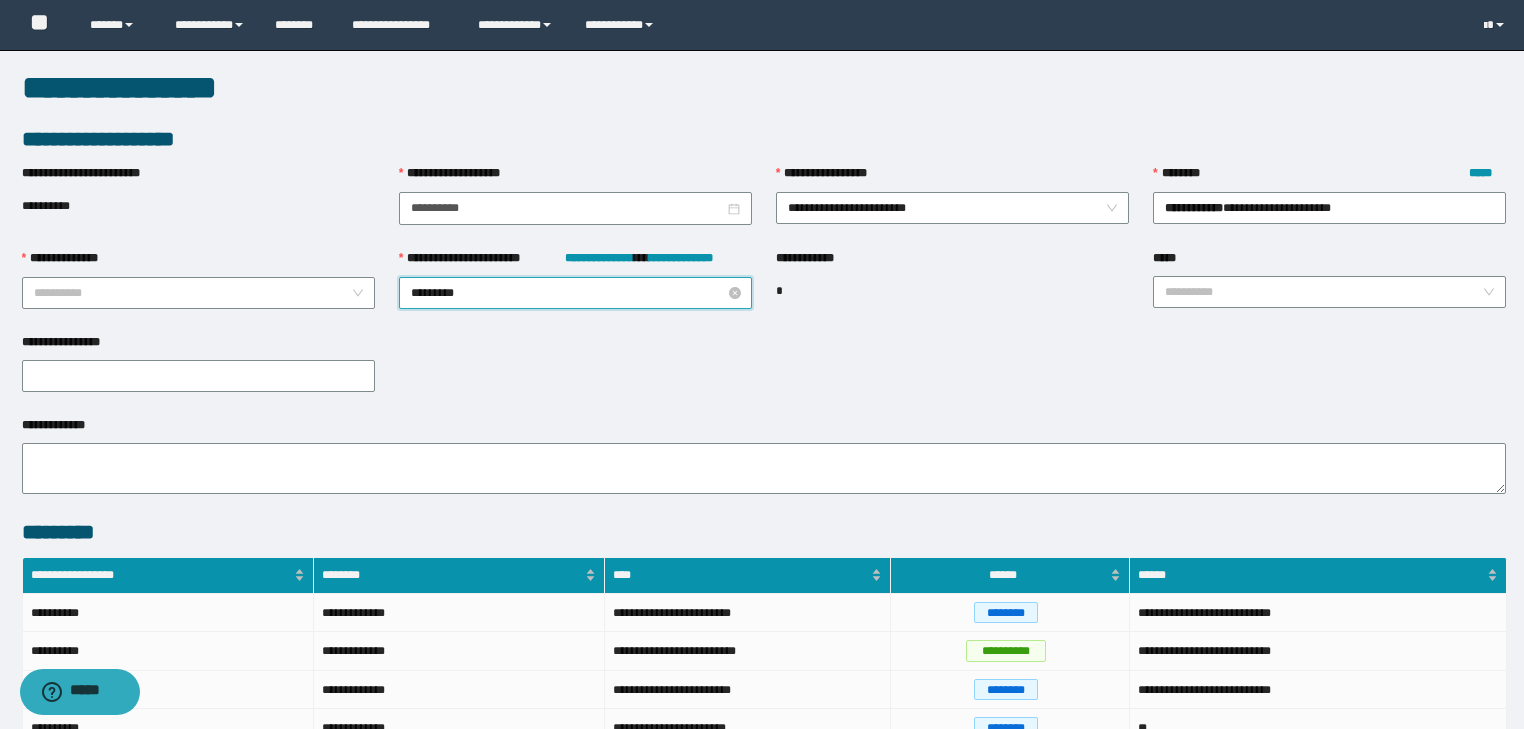 click on "********" at bounding box center [575, 293] 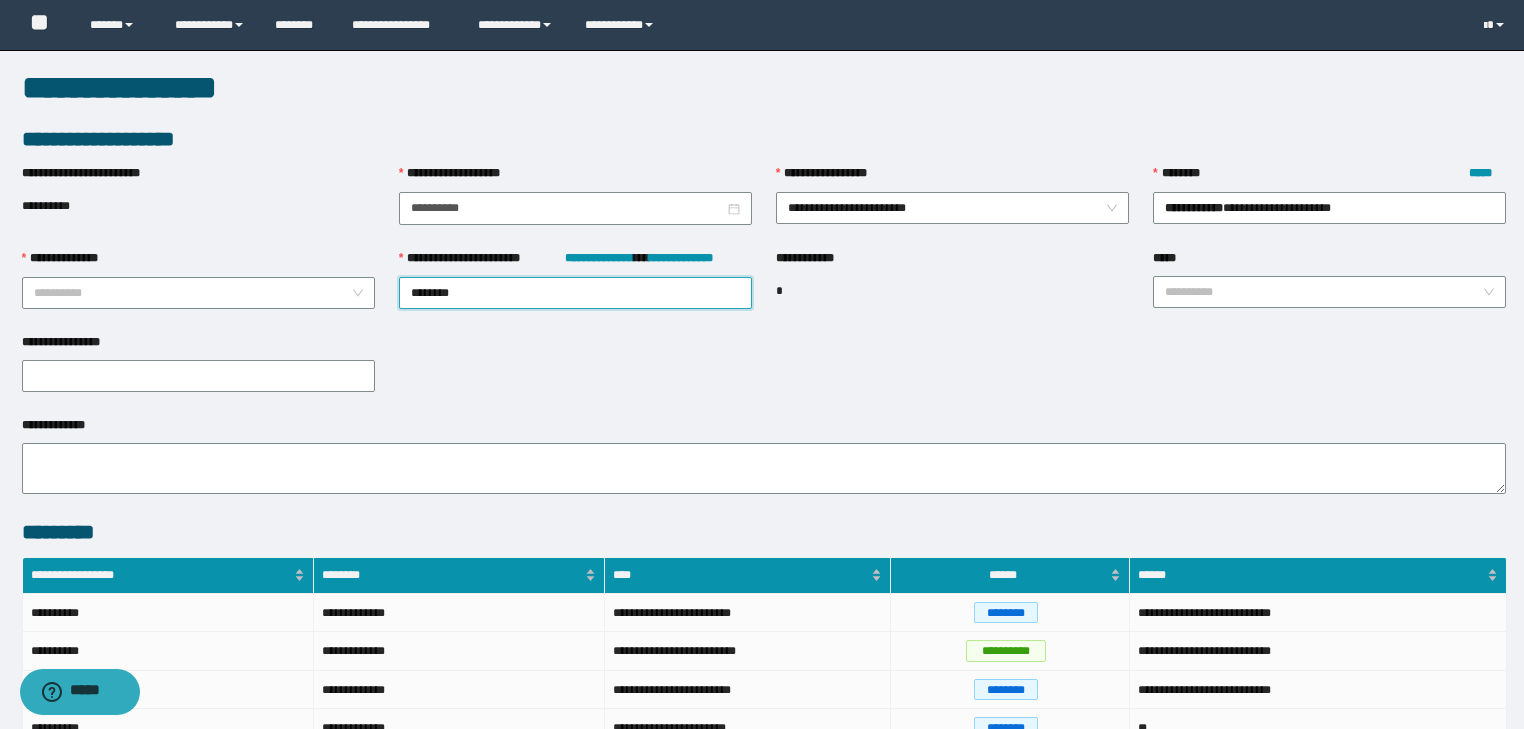 type on "********" 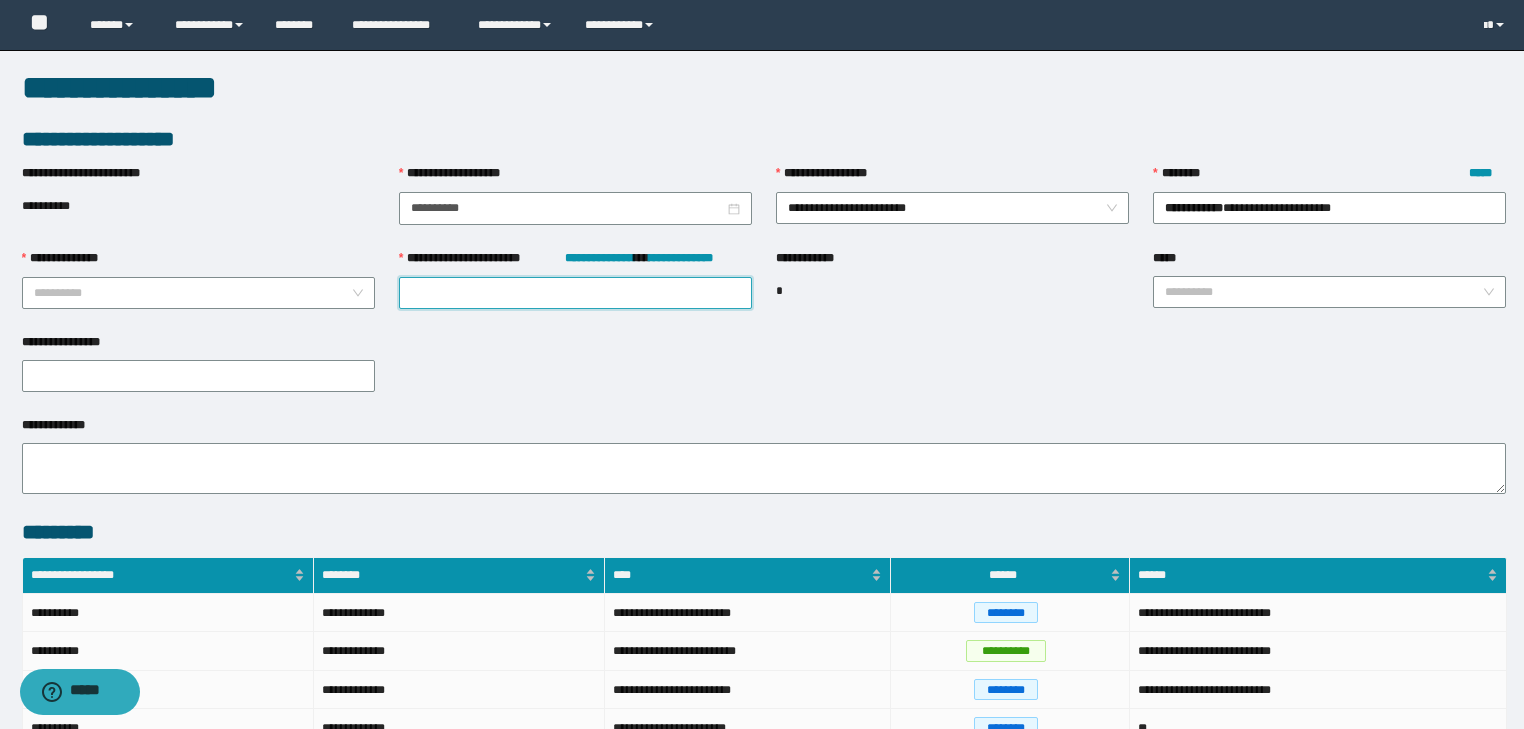 click on "**********" at bounding box center (575, 291) 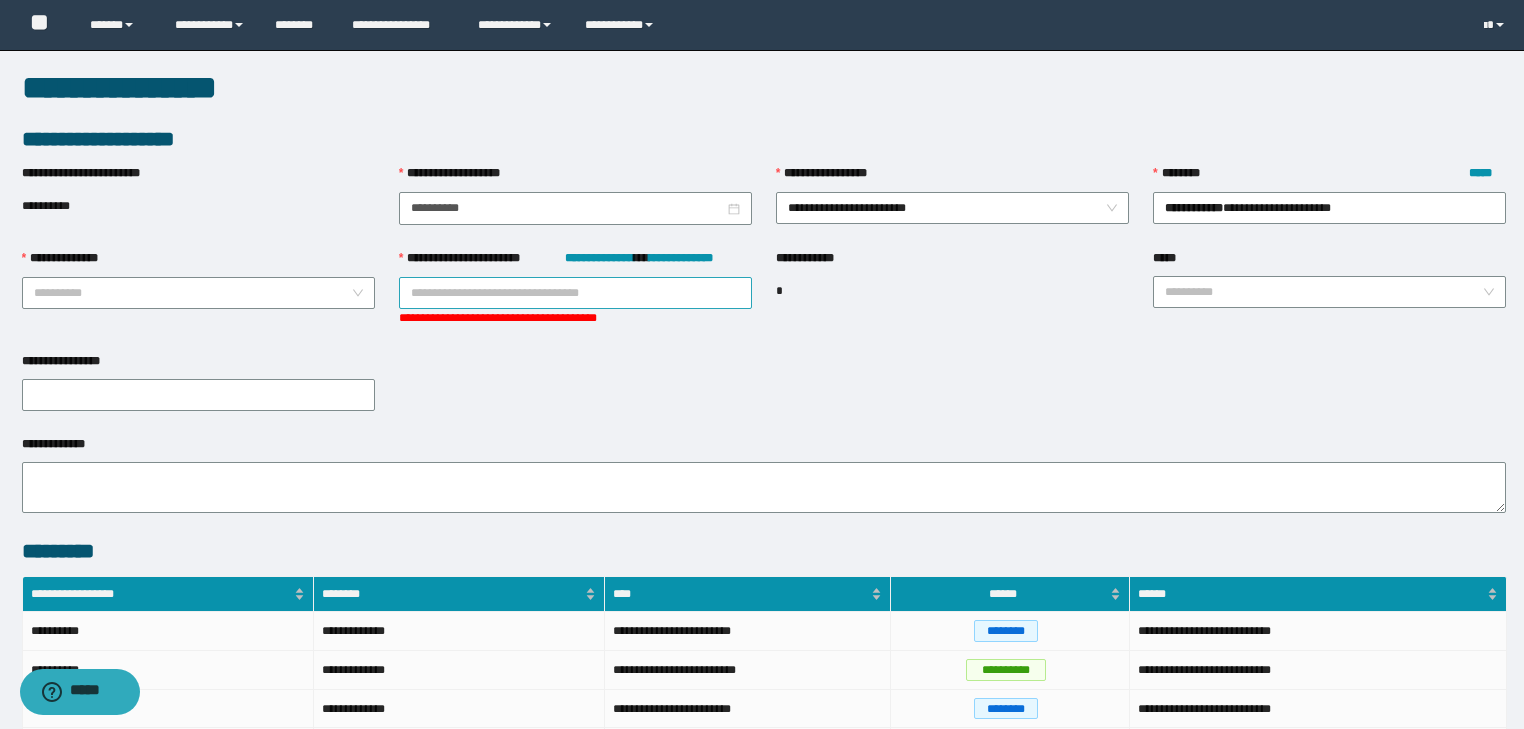 click on "**********" at bounding box center (575, 293) 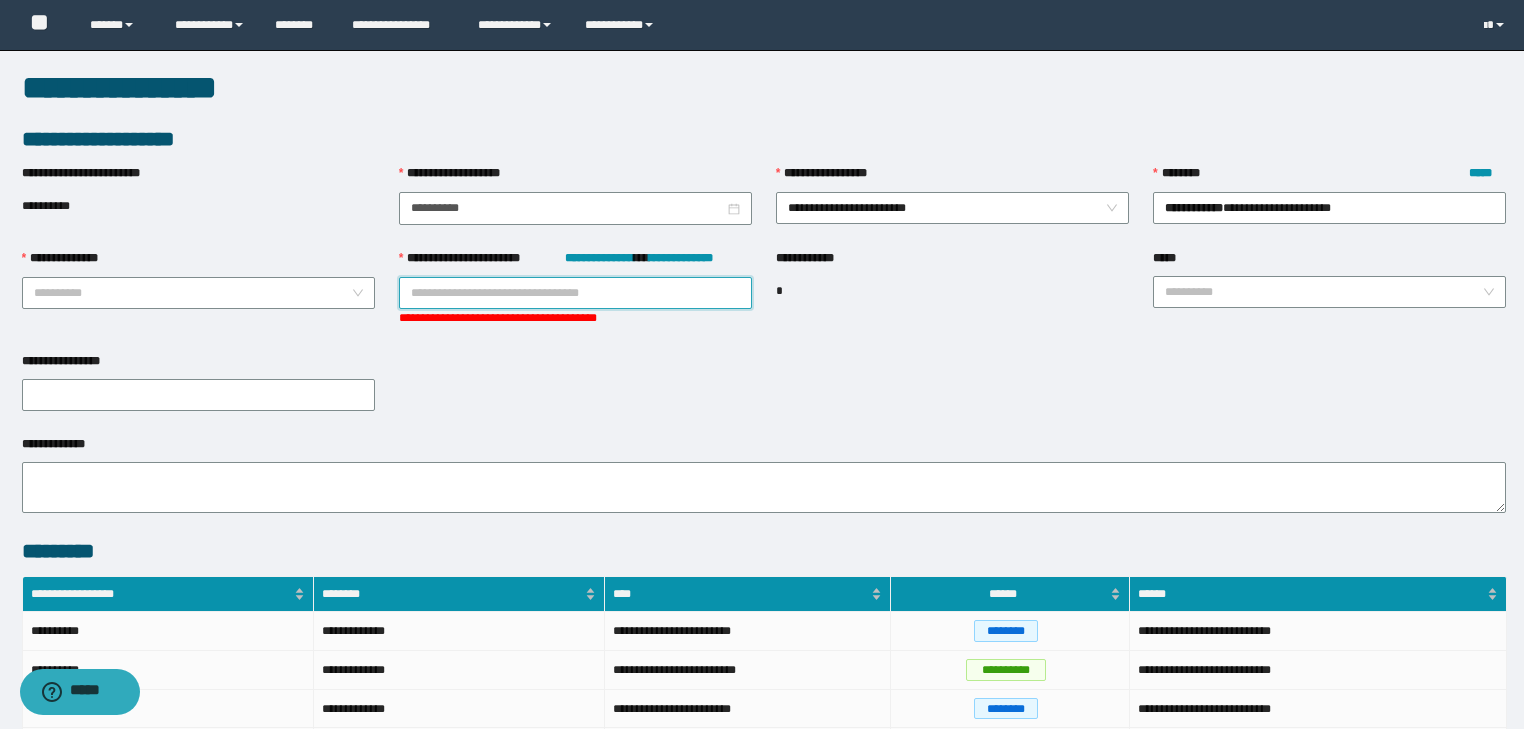 paste on "********" 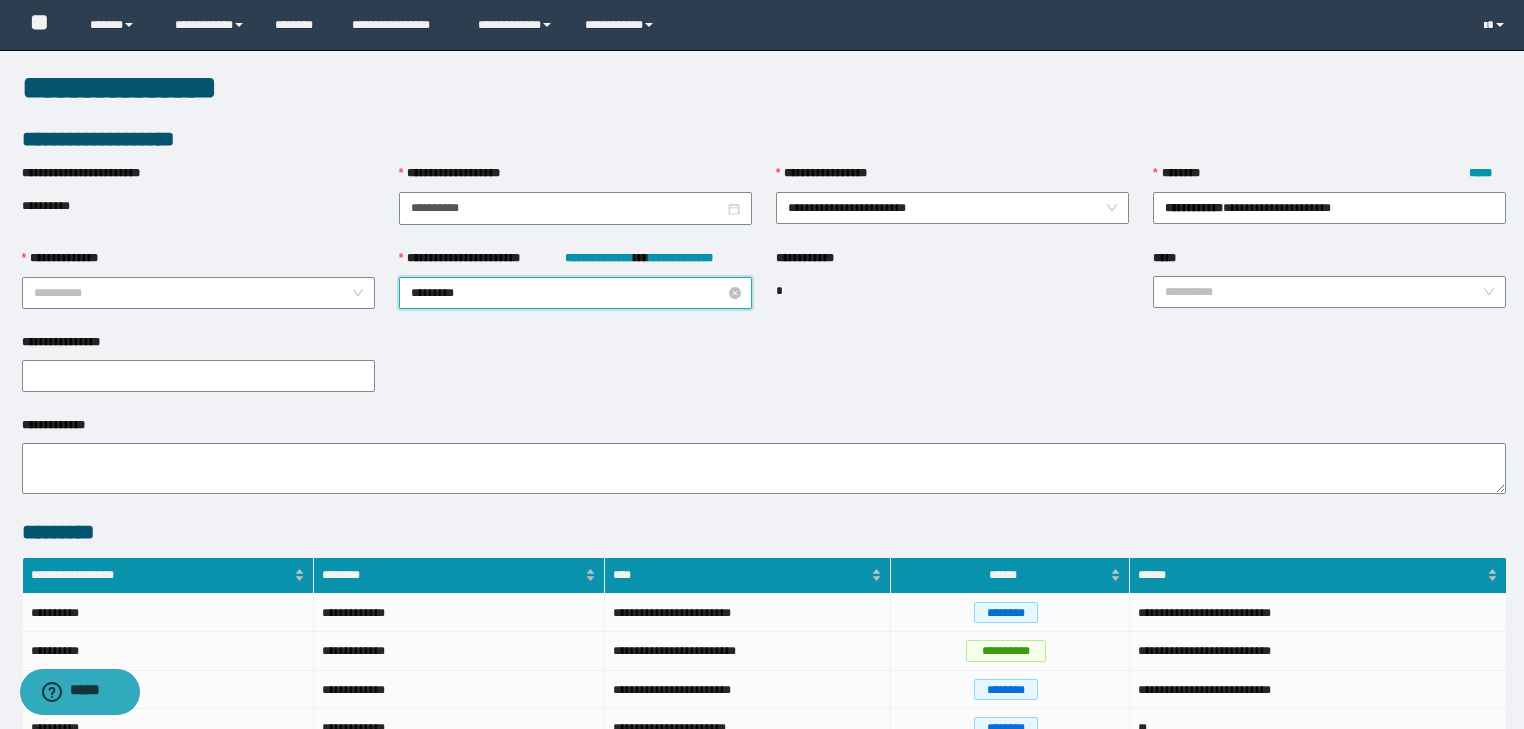 click on "********" at bounding box center (575, 293) 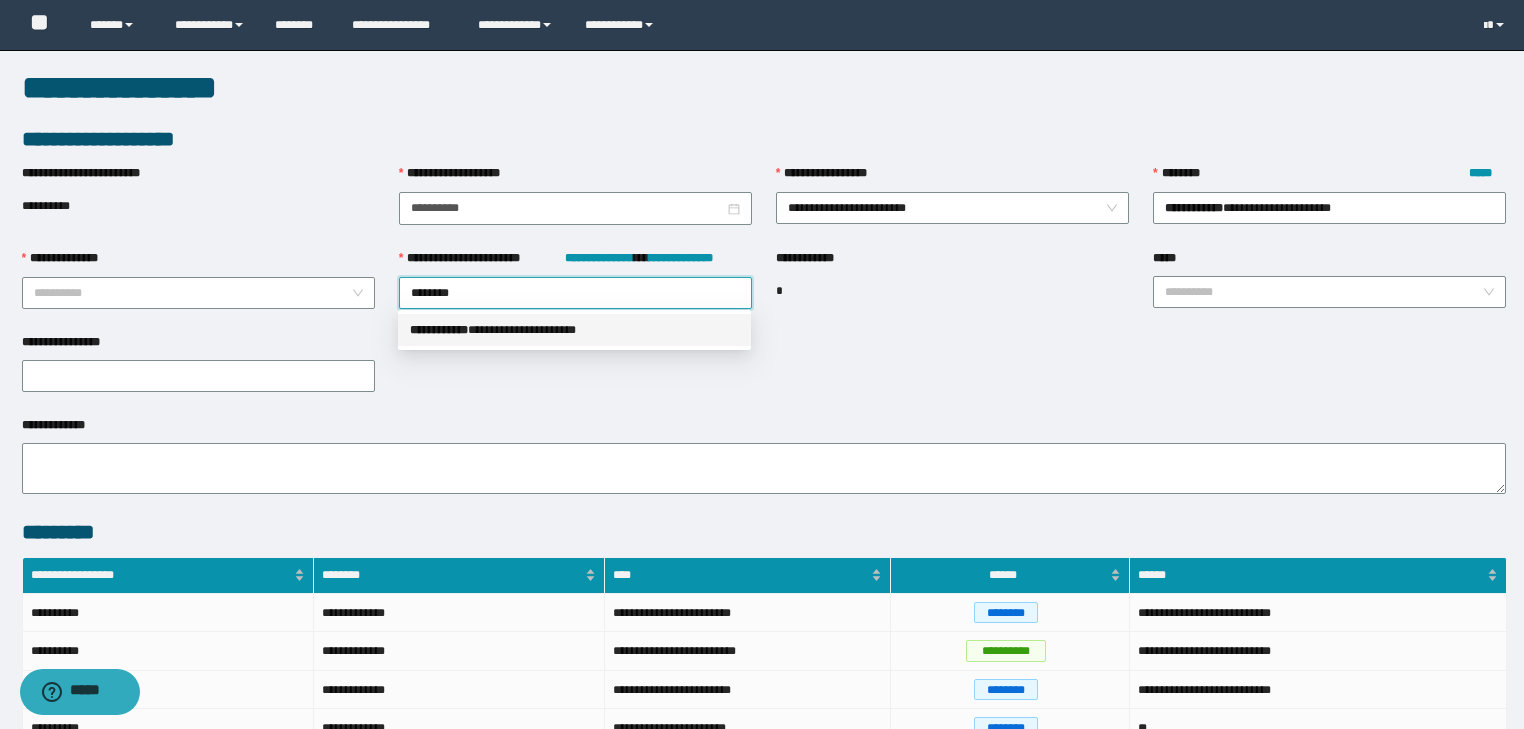 click on "**********" at bounding box center (574, 330) 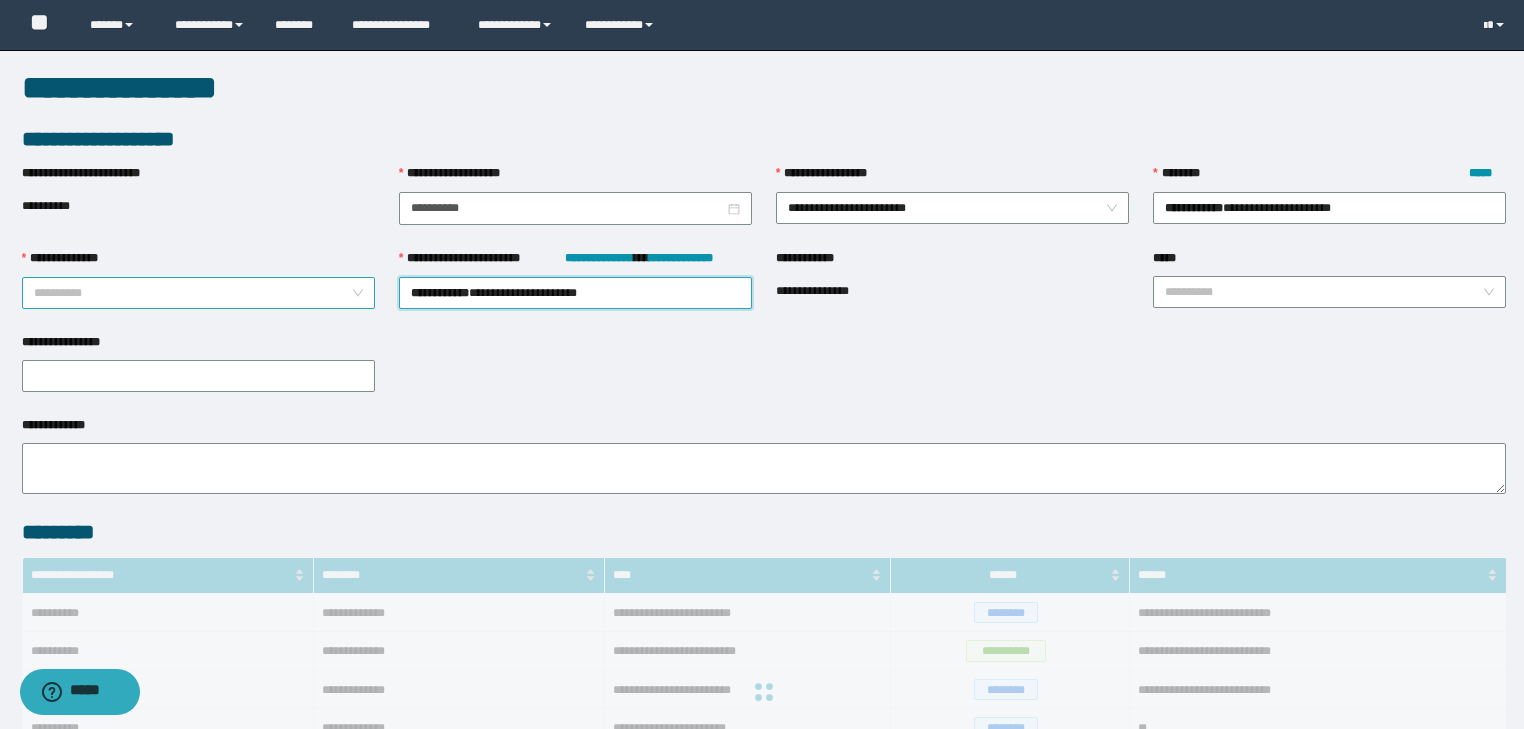 click on "**********" at bounding box center (192, 293) 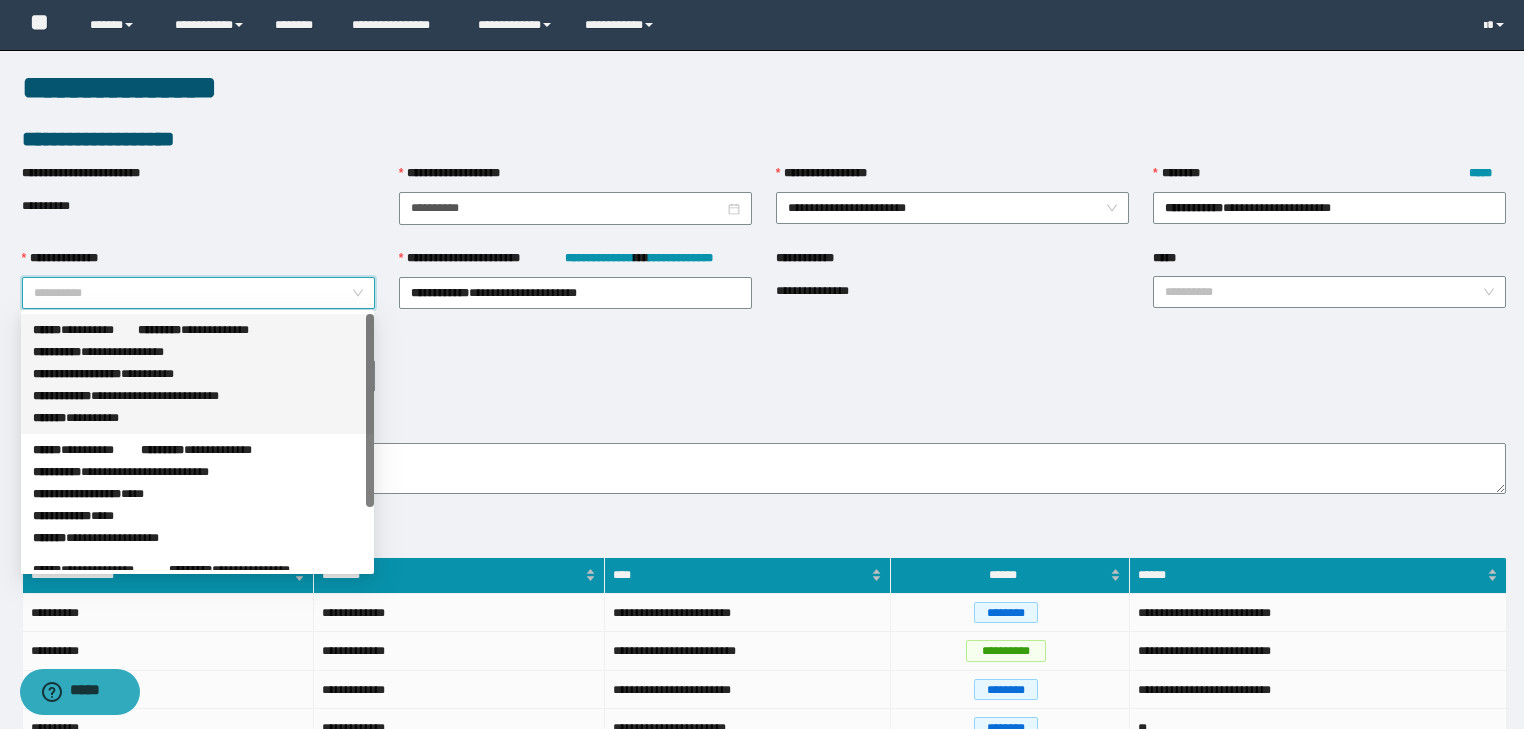 click on "**********" at bounding box center (197, 374) 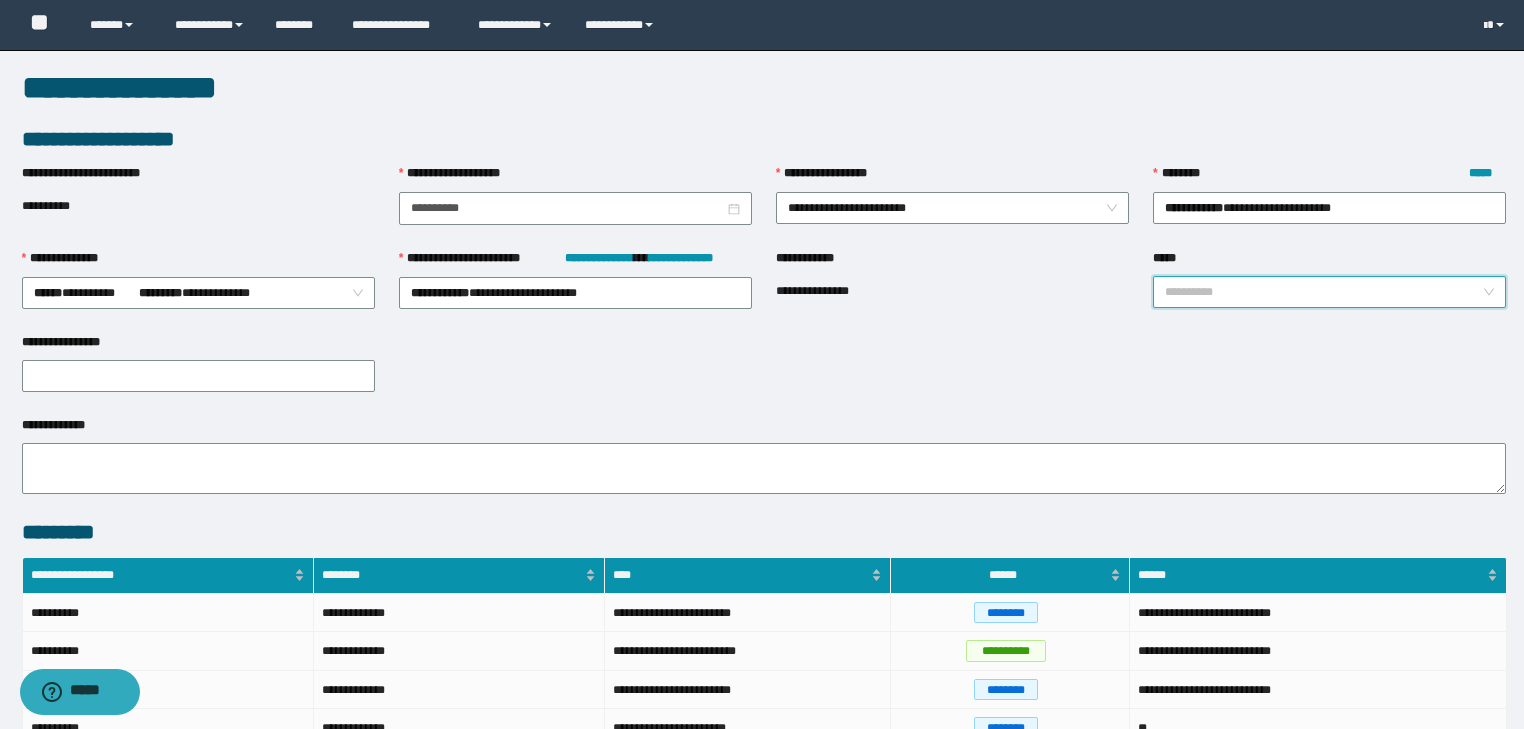 click on "*****" at bounding box center [1323, 292] 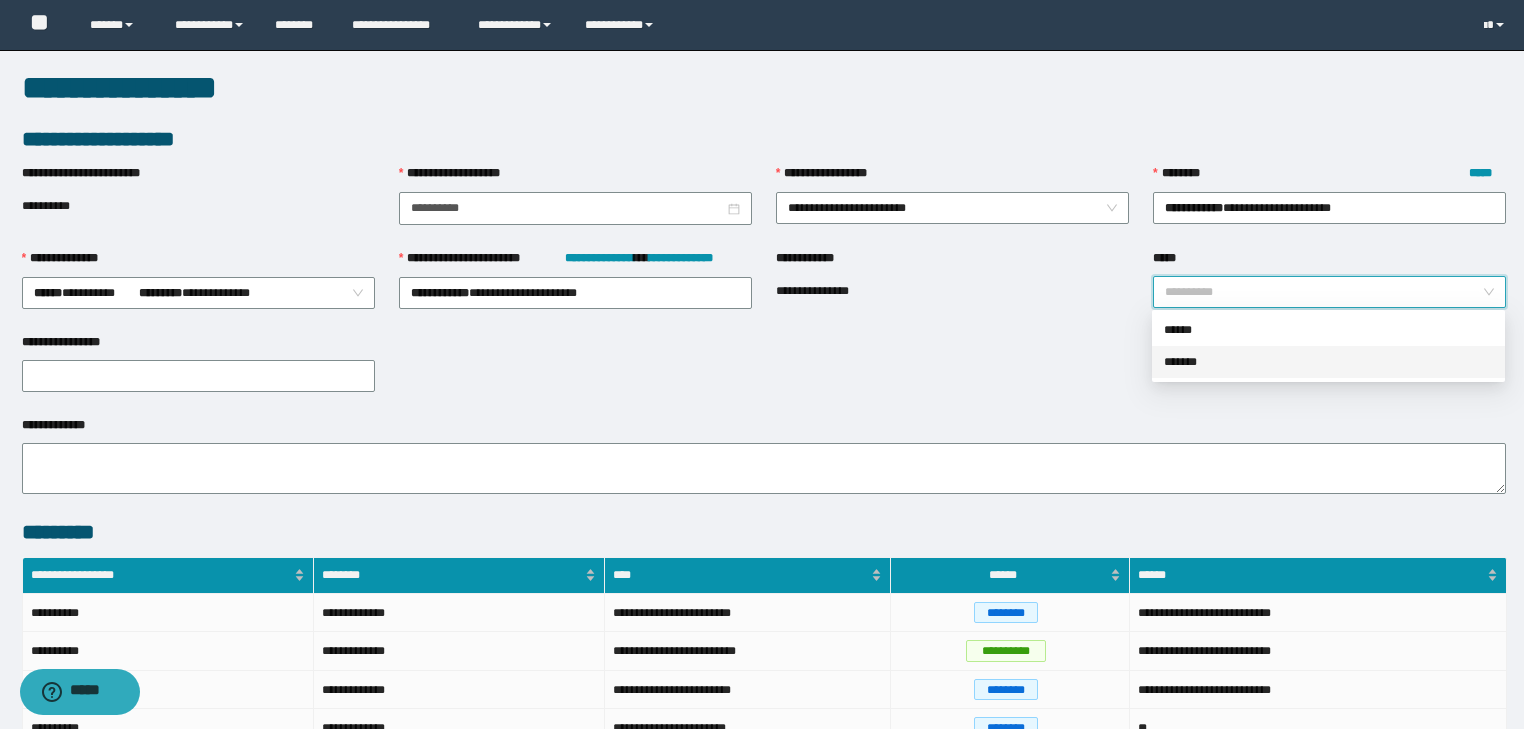 click on "*******" at bounding box center (1328, 362) 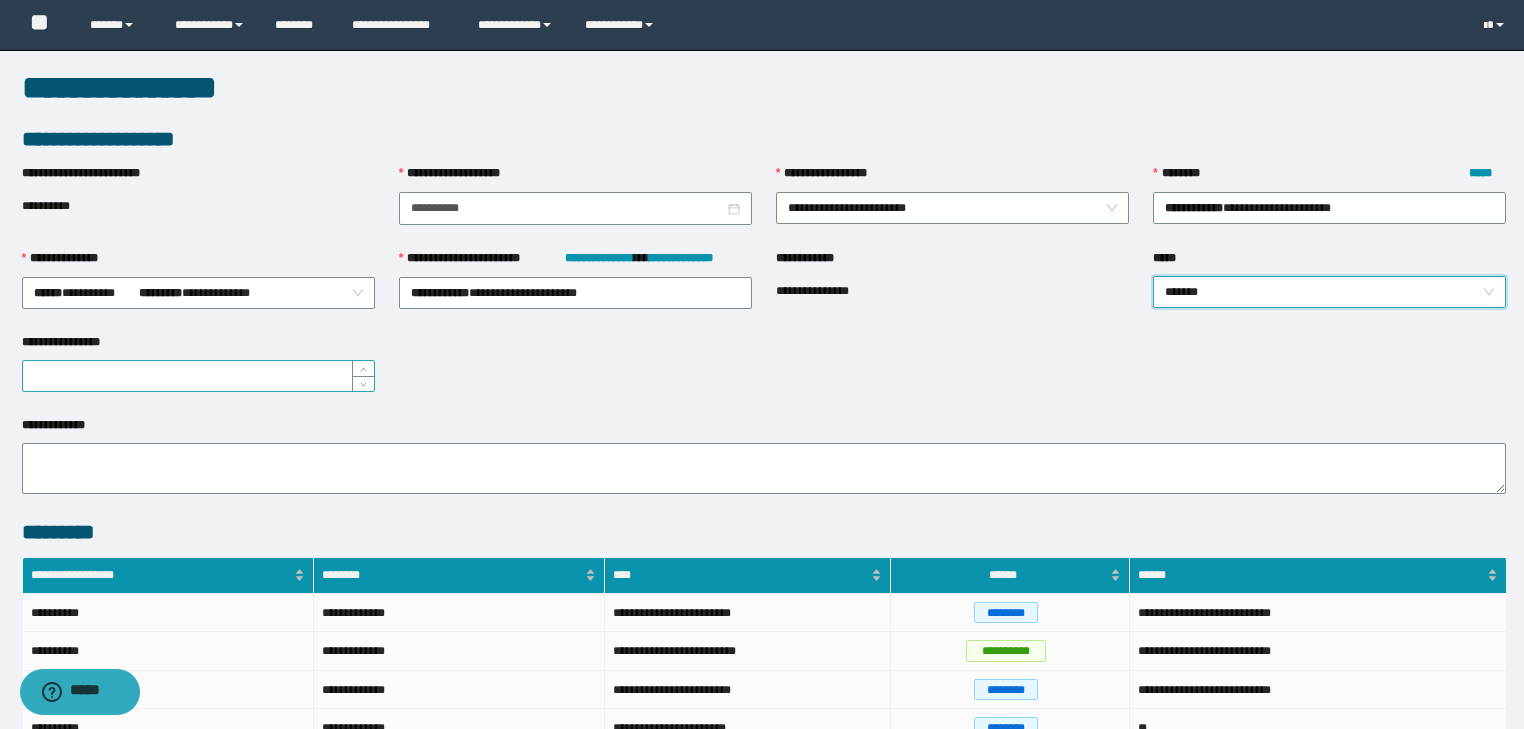 click on "**********" at bounding box center [198, 376] 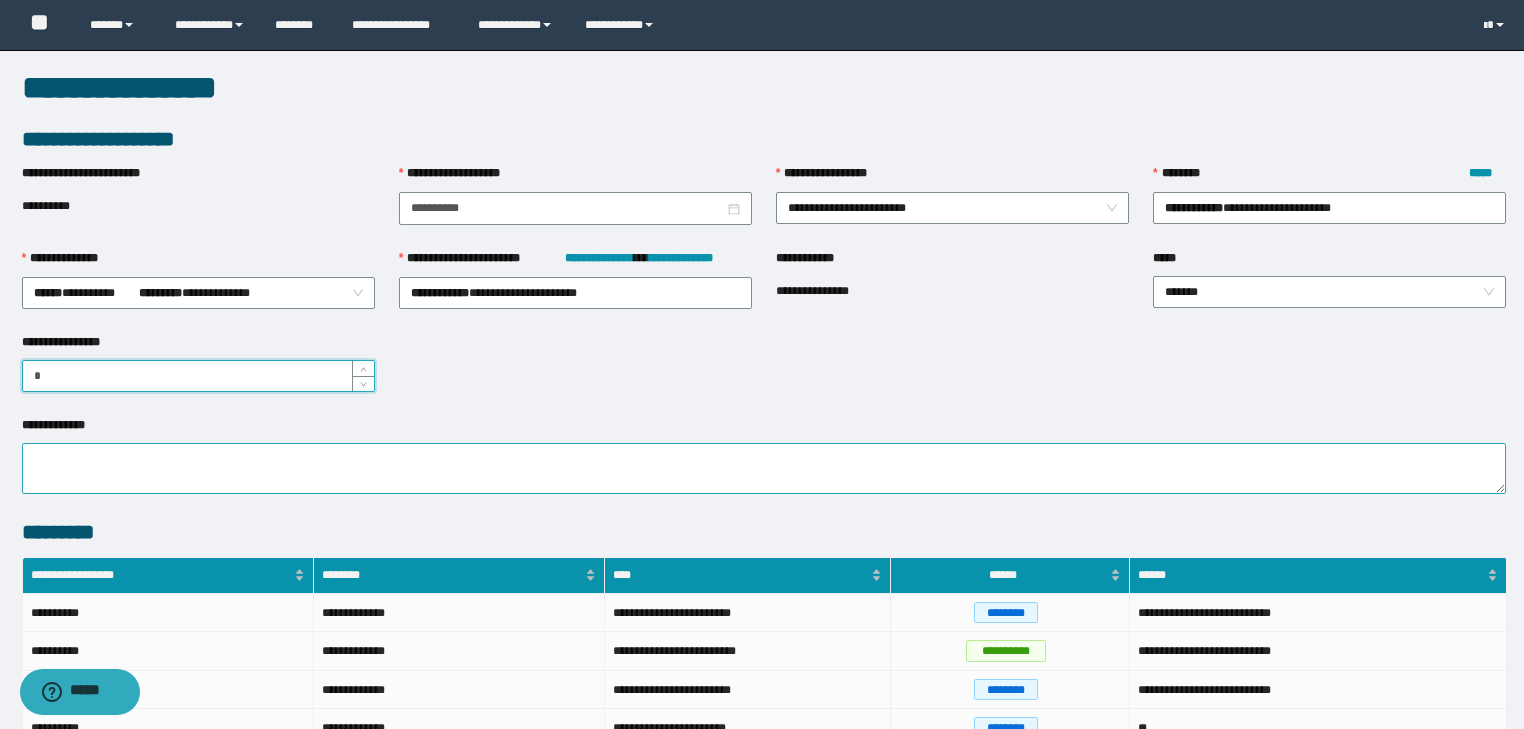 type on "*" 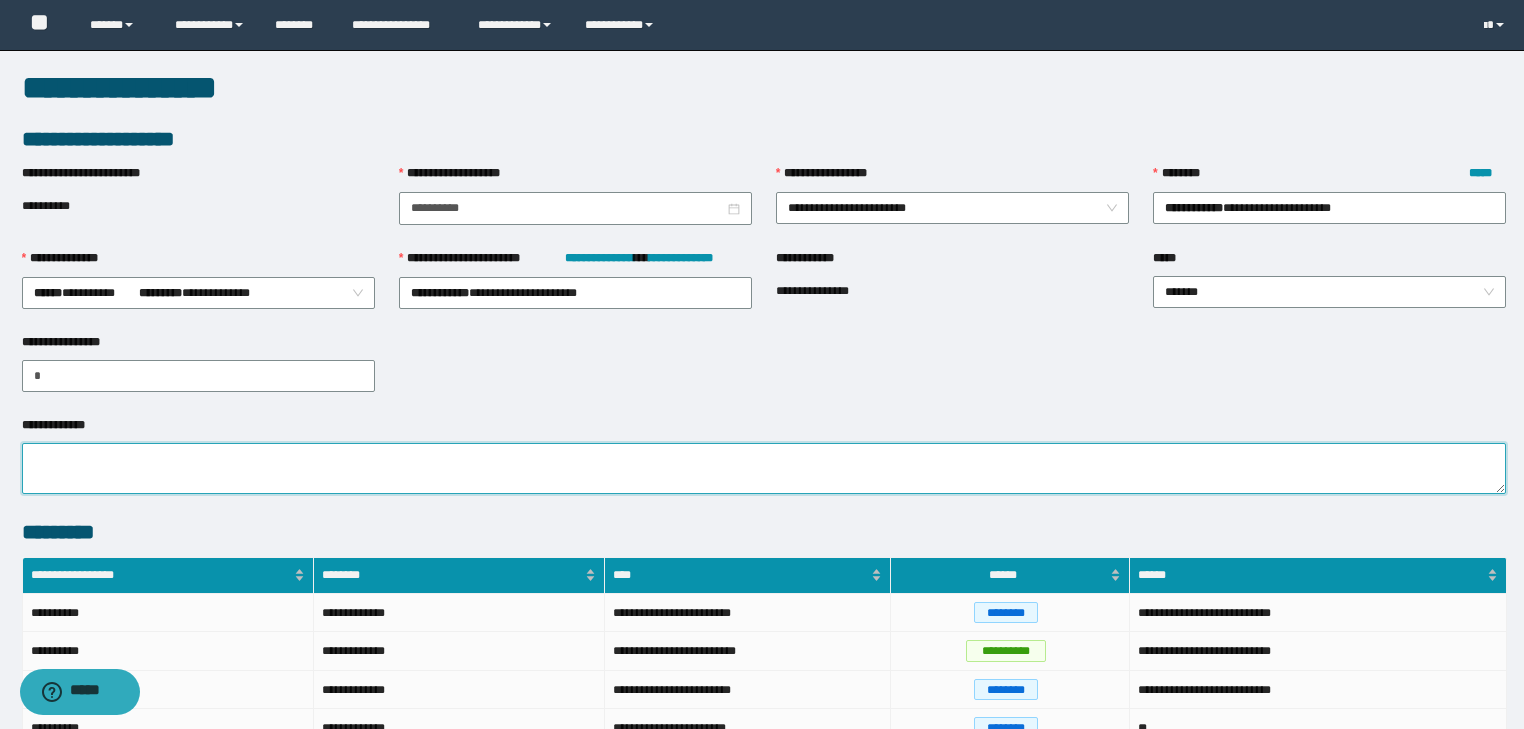click on "**********" at bounding box center [764, 468] 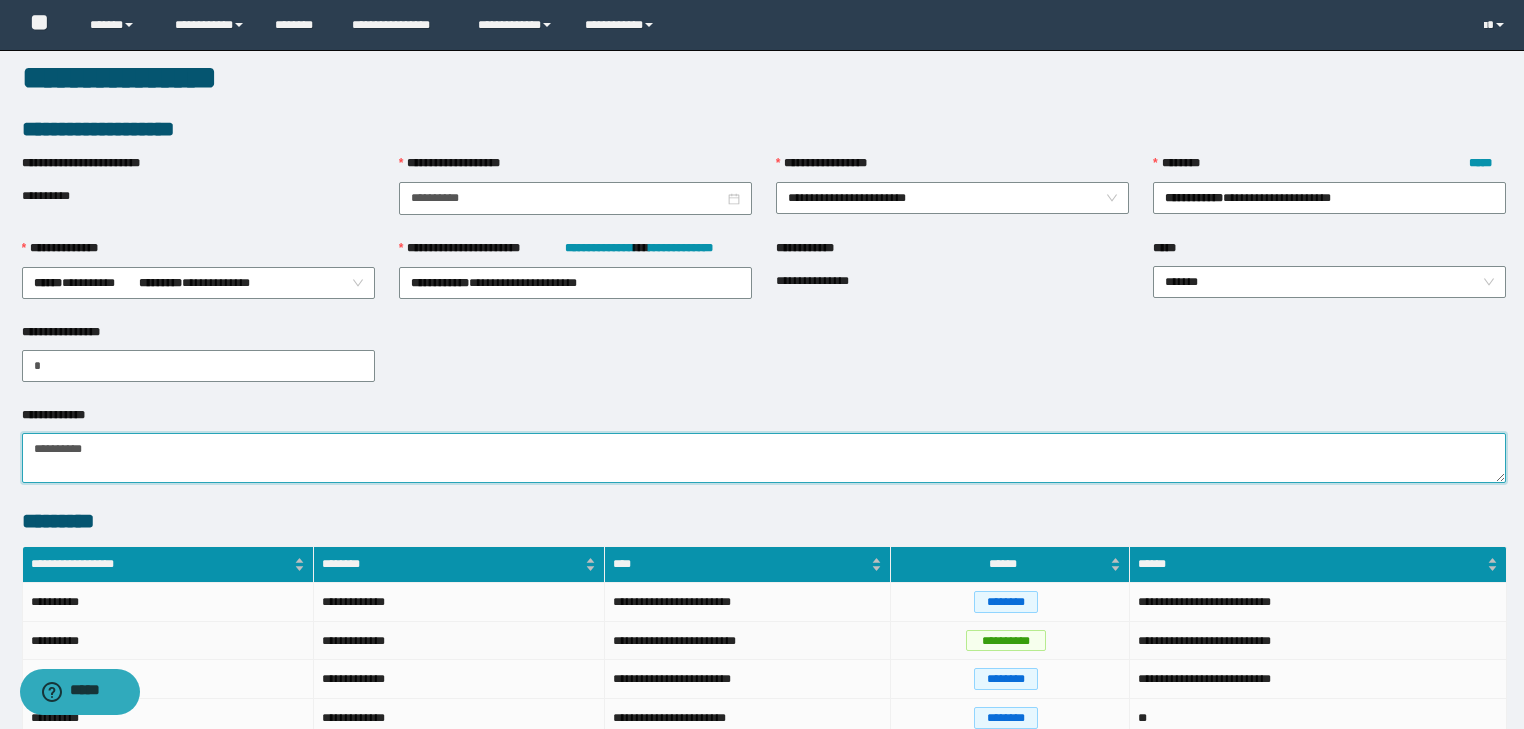 scroll, scrollTop: 237, scrollLeft: 0, axis: vertical 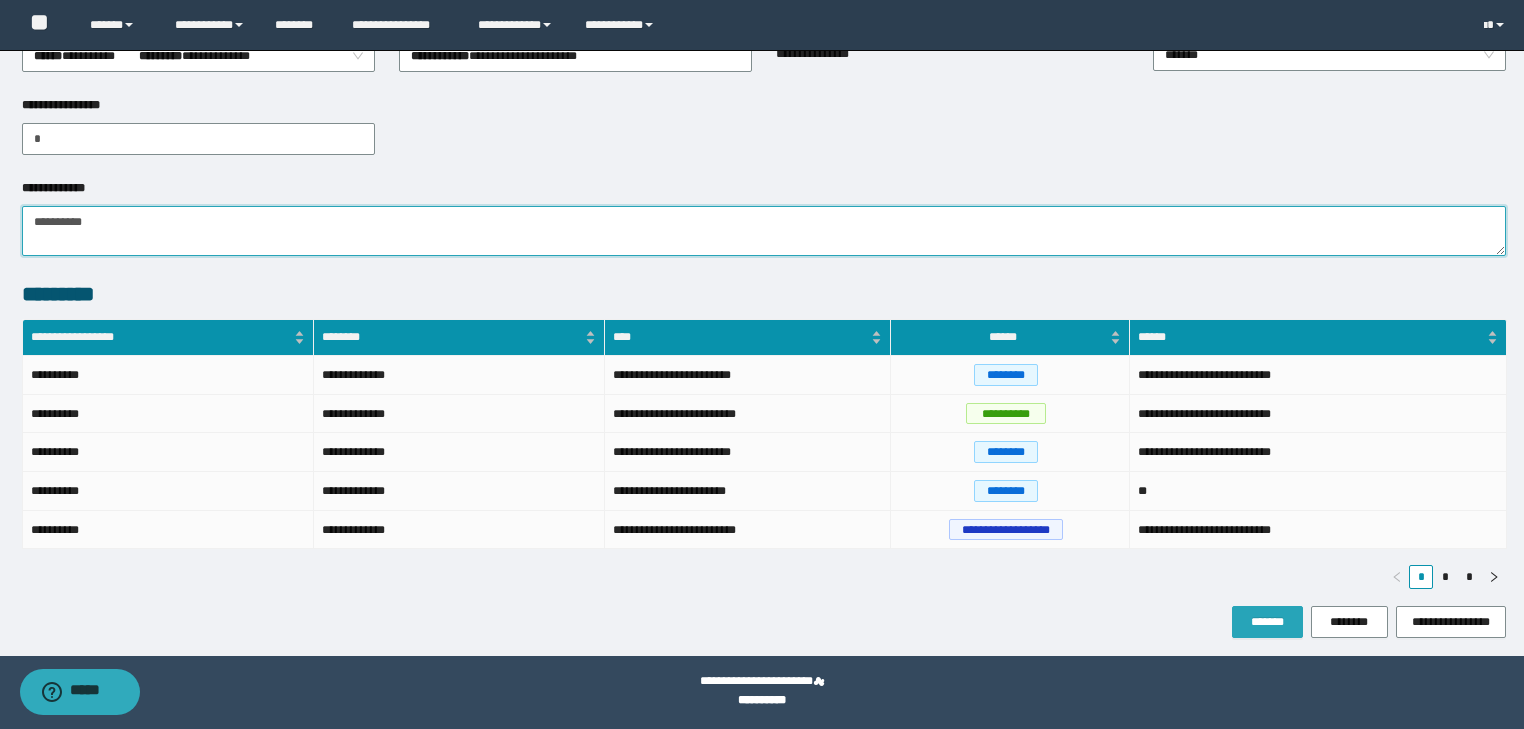 type on "*********" 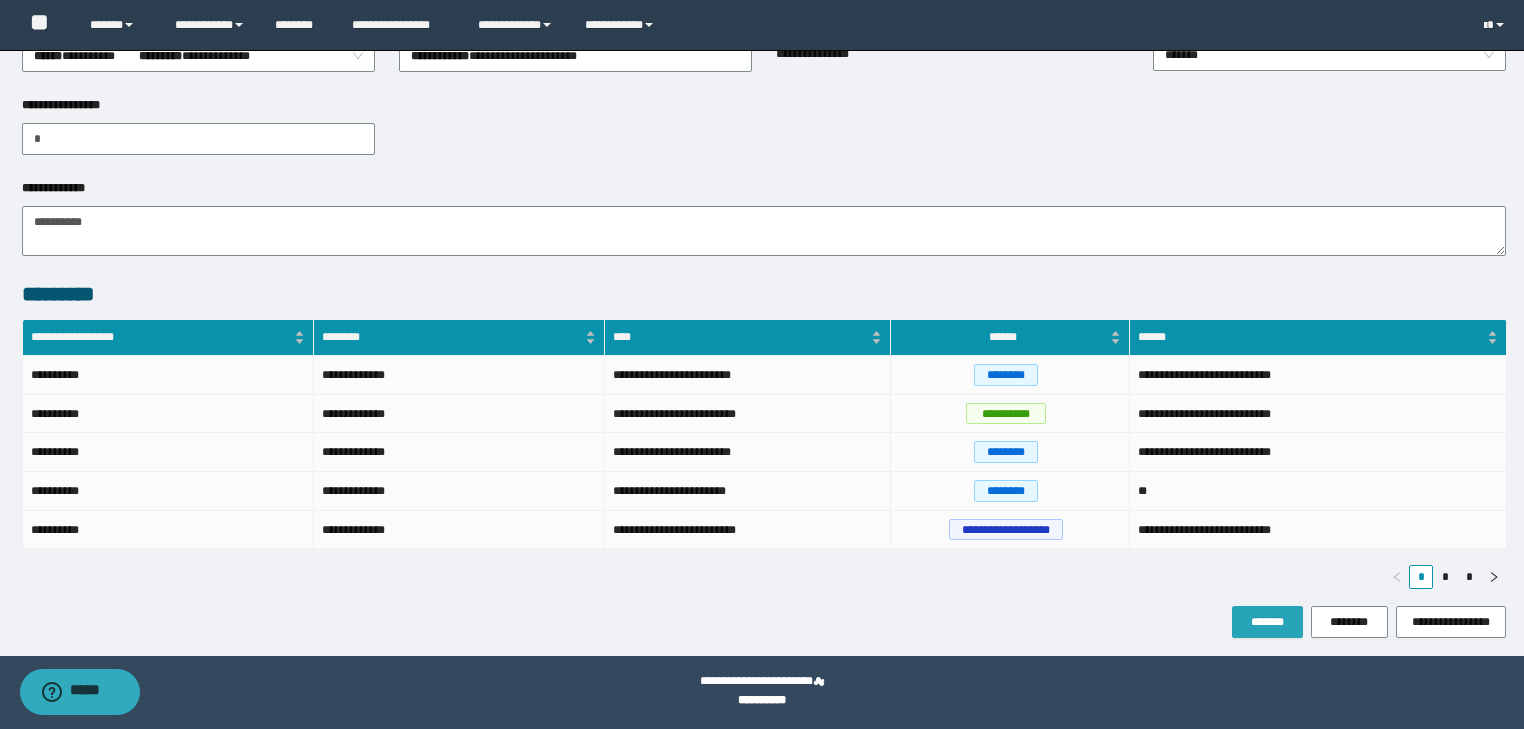 click on "*******" at bounding box center [1267, 622] 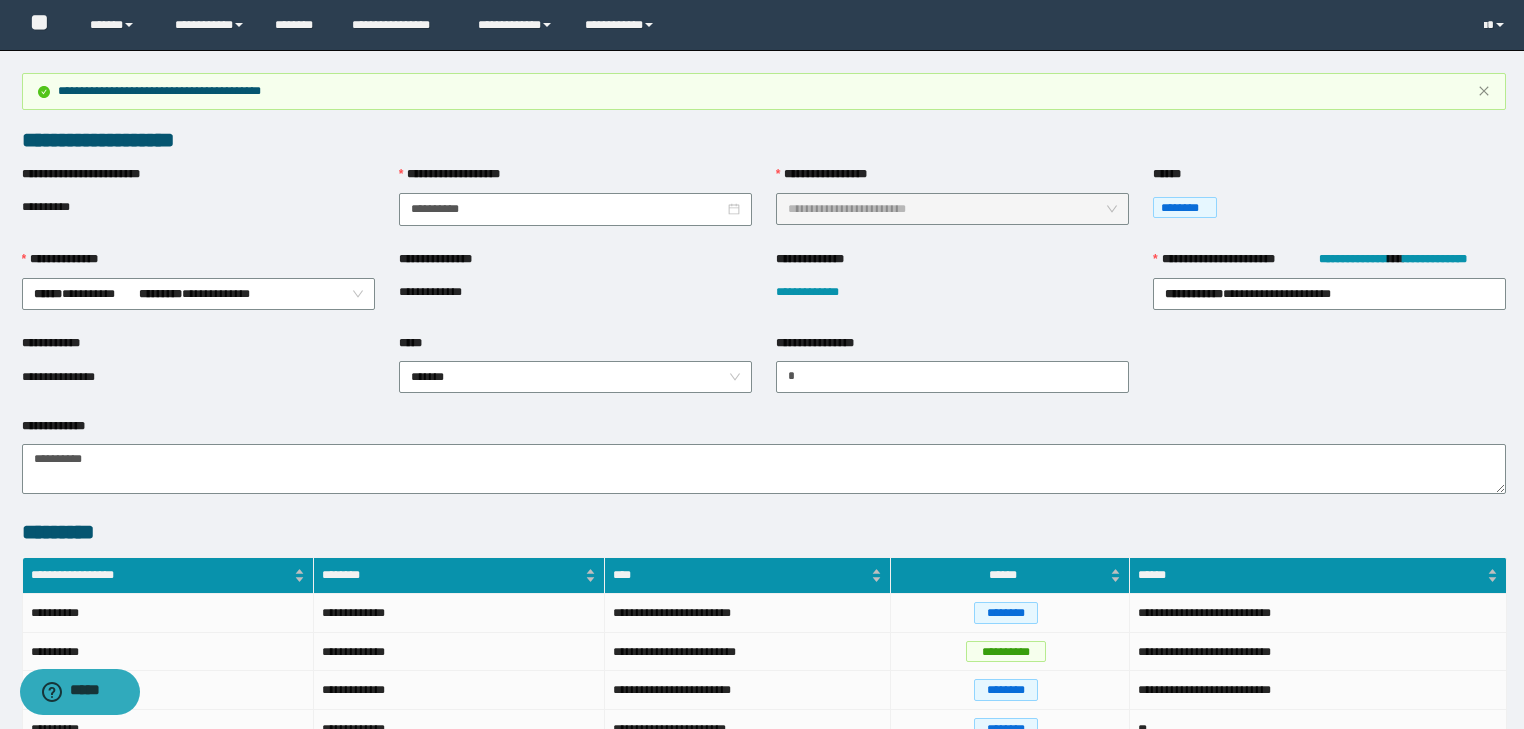 scroll, scrollTop: 0, scrollLeft: 0, axis: both 